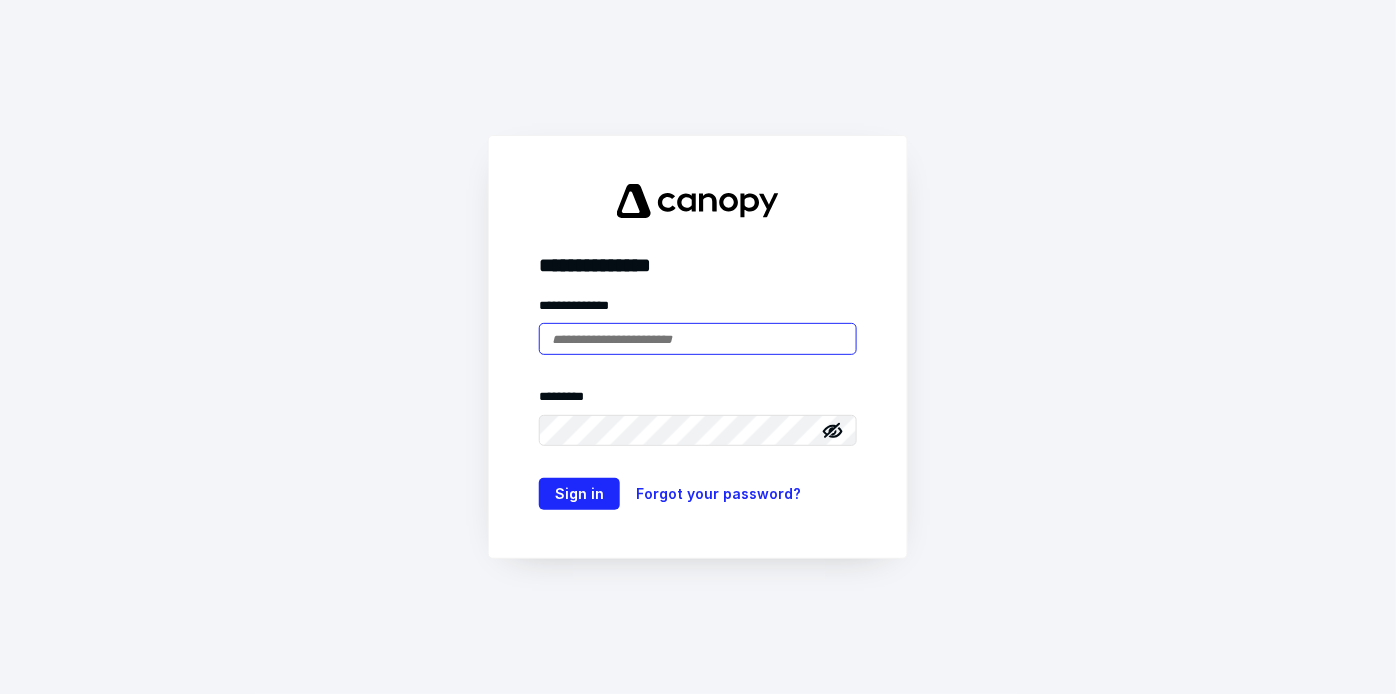 scroll, scrollTop: 0, scrollLeft: 0, axis: both 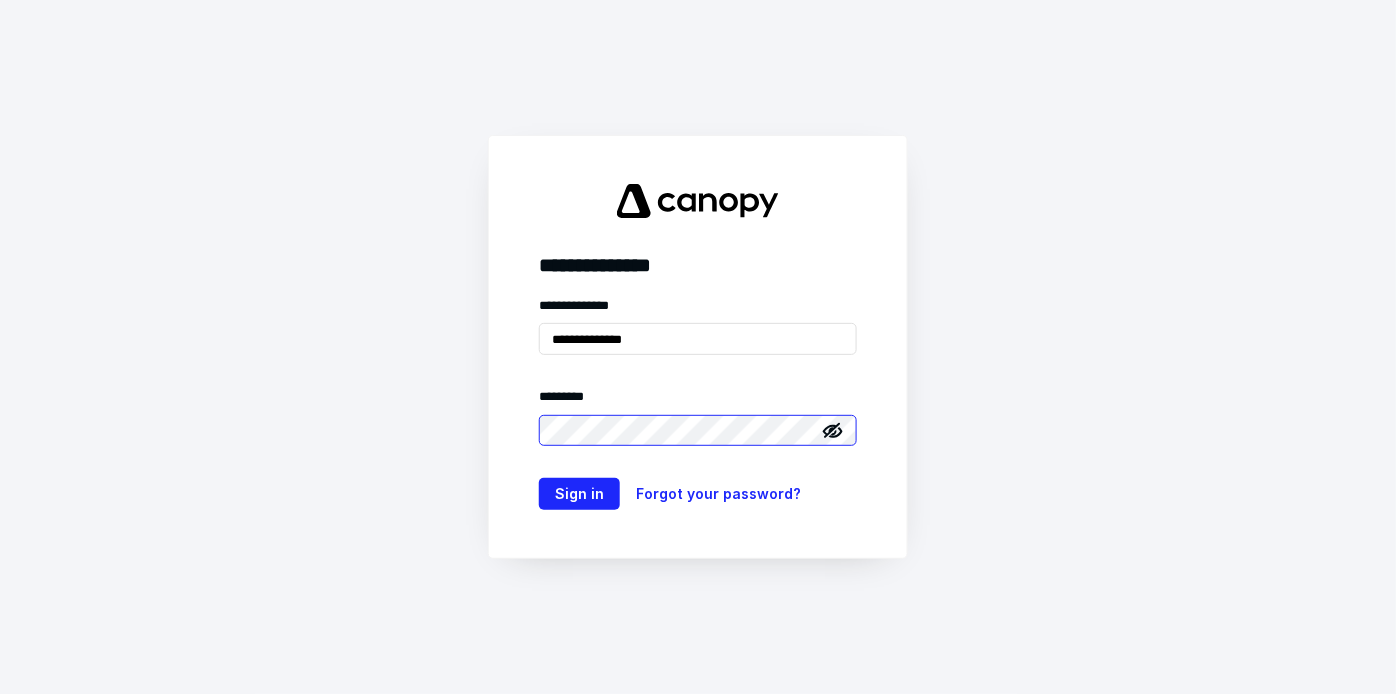 click on "Sign in" at bounding box center [579, 494] 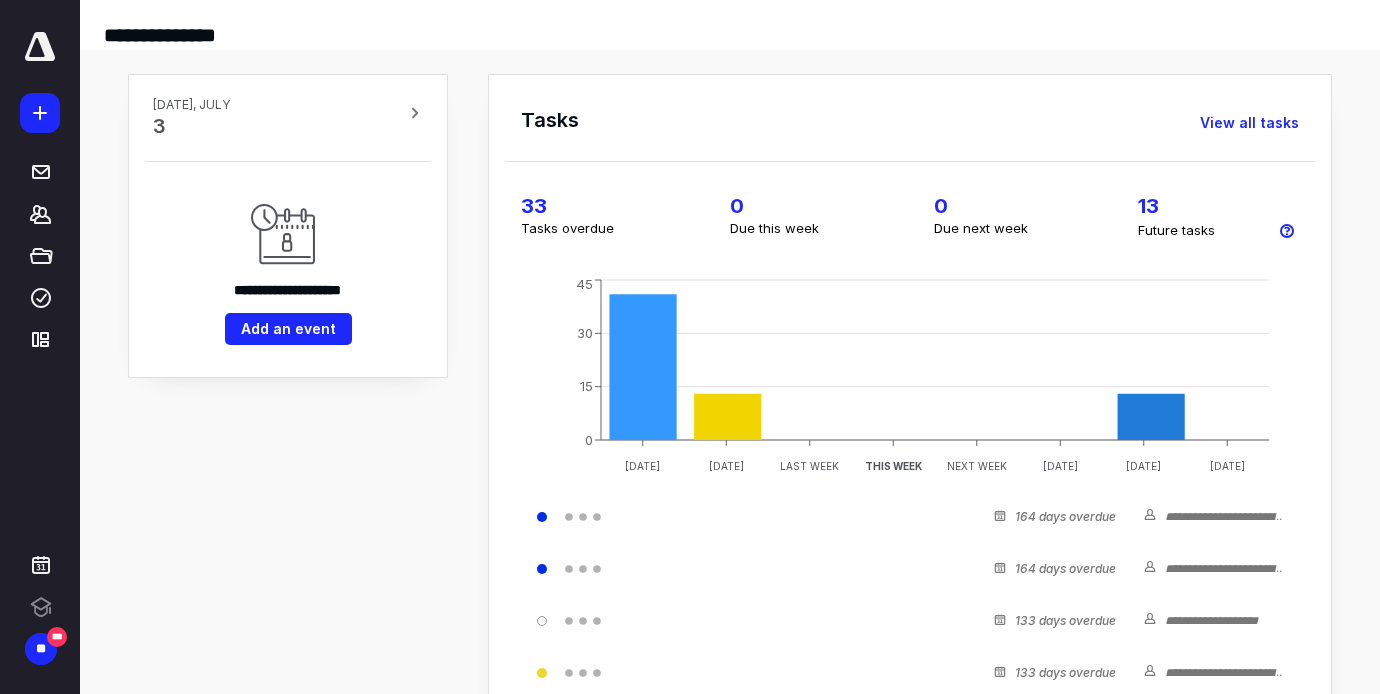 scroll, scrollTop: 0, scrollLeft: 0, axis: both 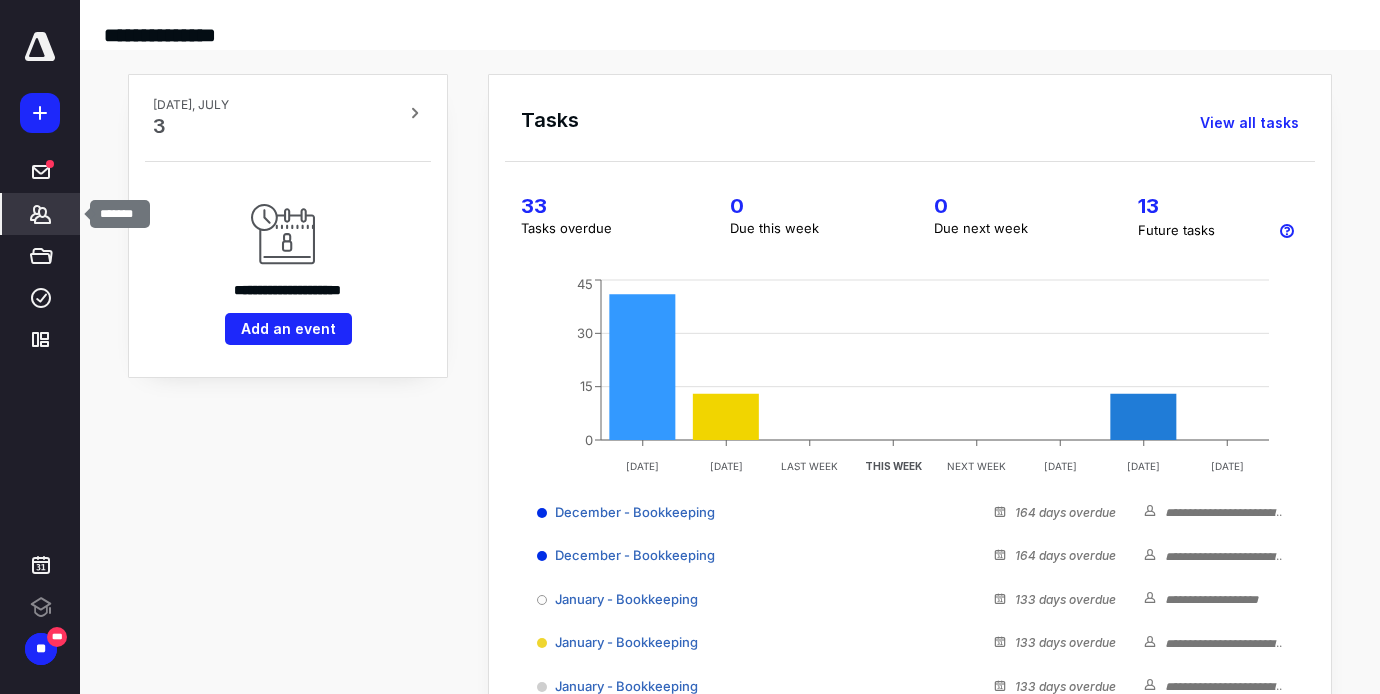 click 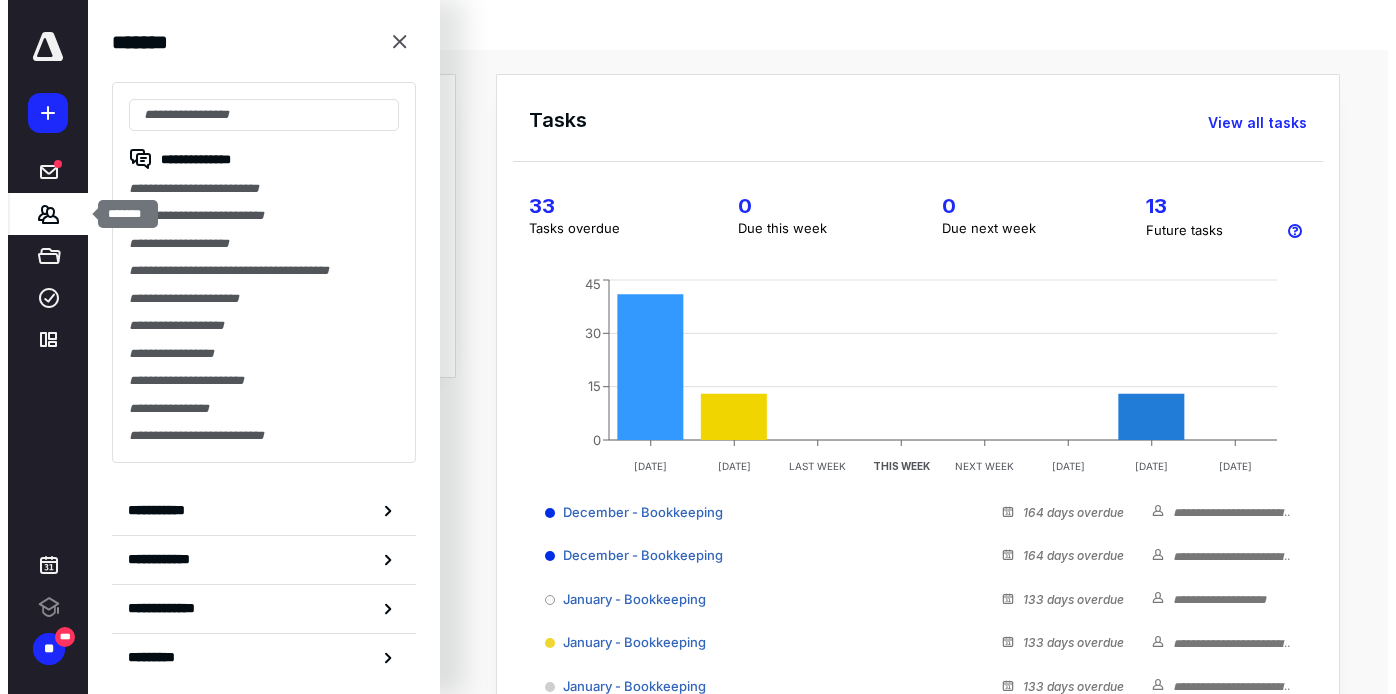 scroll, scrollTop: 0, scrollLeft: 0, axis: both 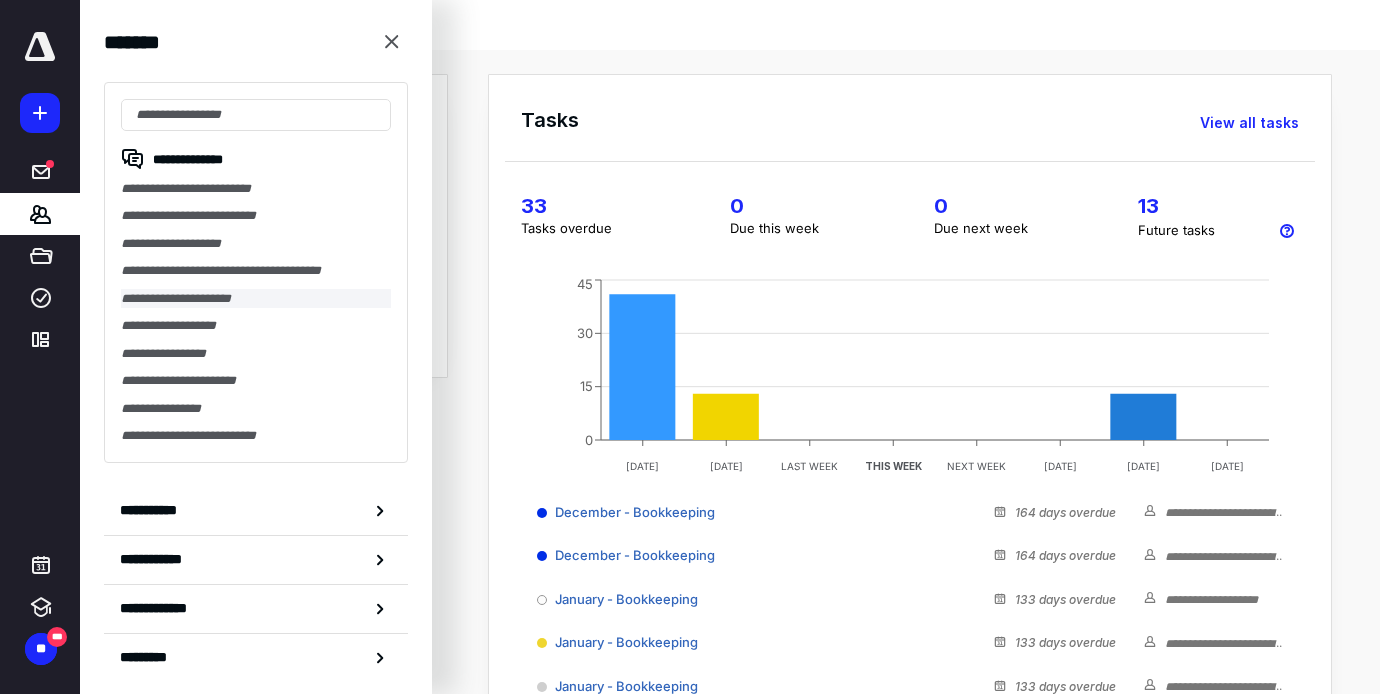 click on "**********" at bounding box center (256, 298) 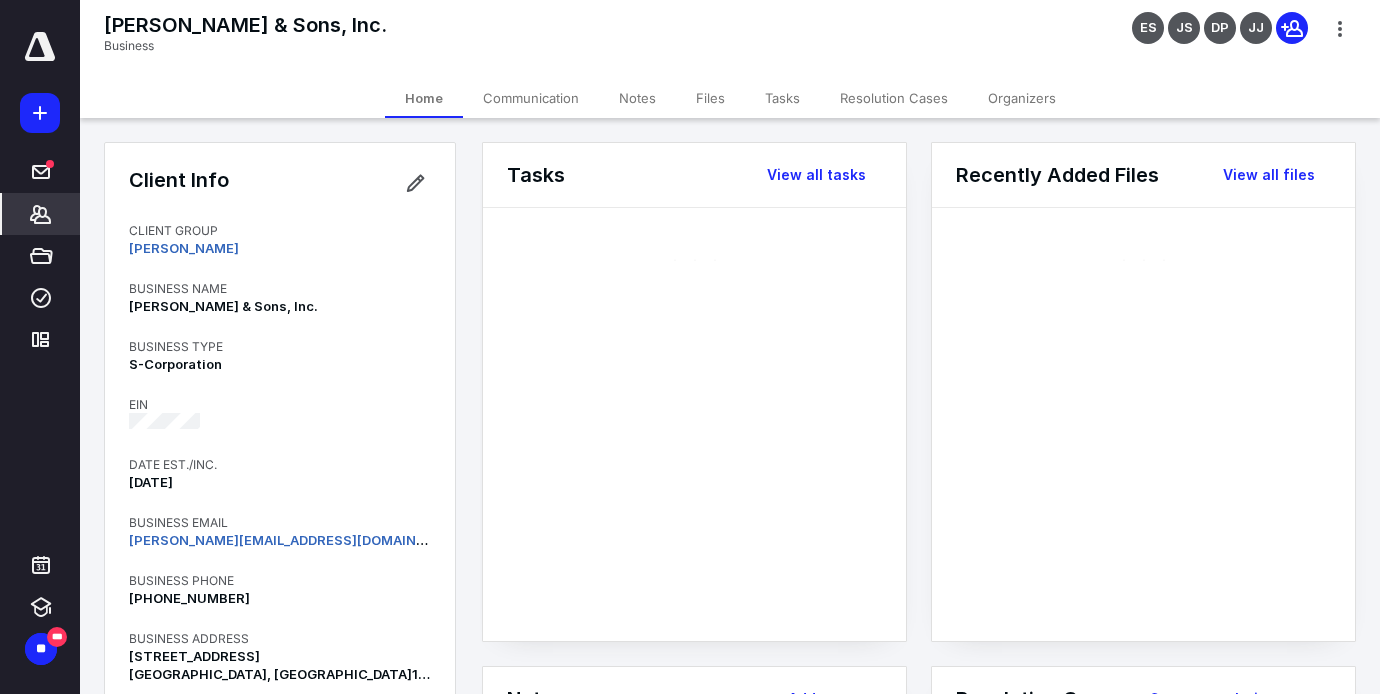 click on "Files" at bounding box center [710, 98] 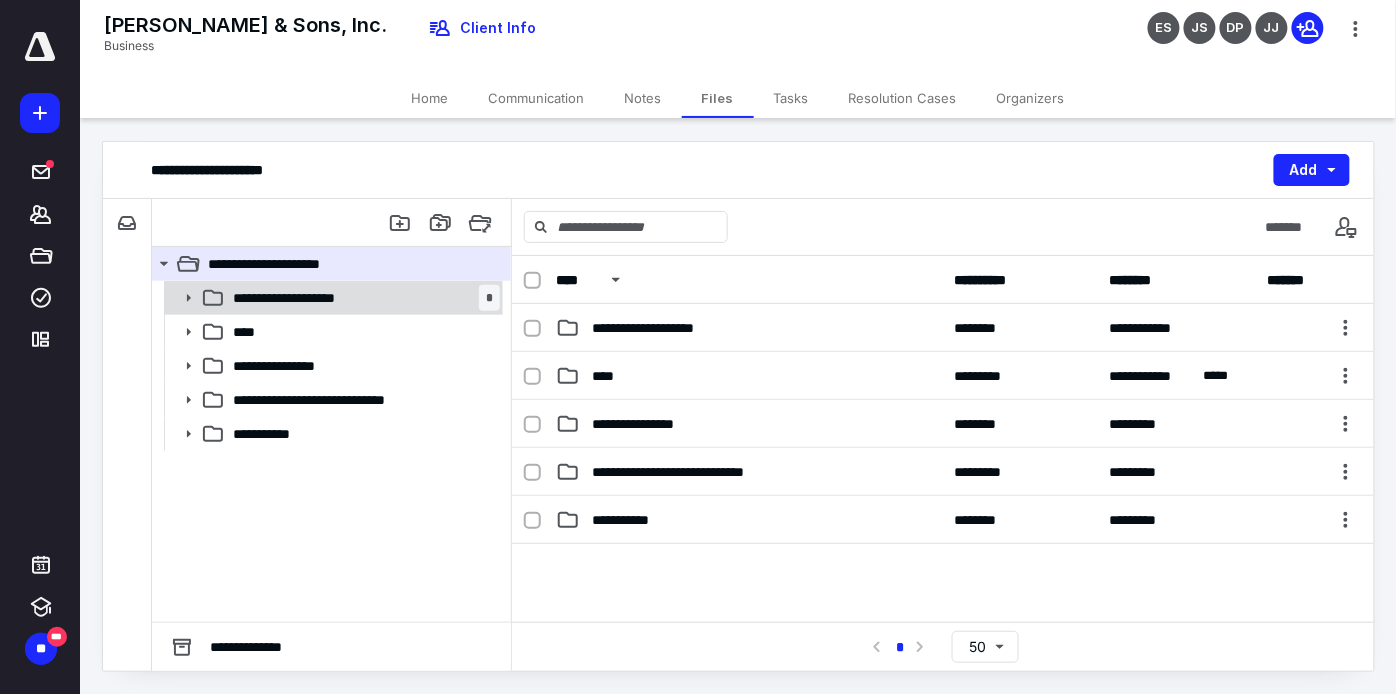 click on "**********" at bounding box center (305, 298) 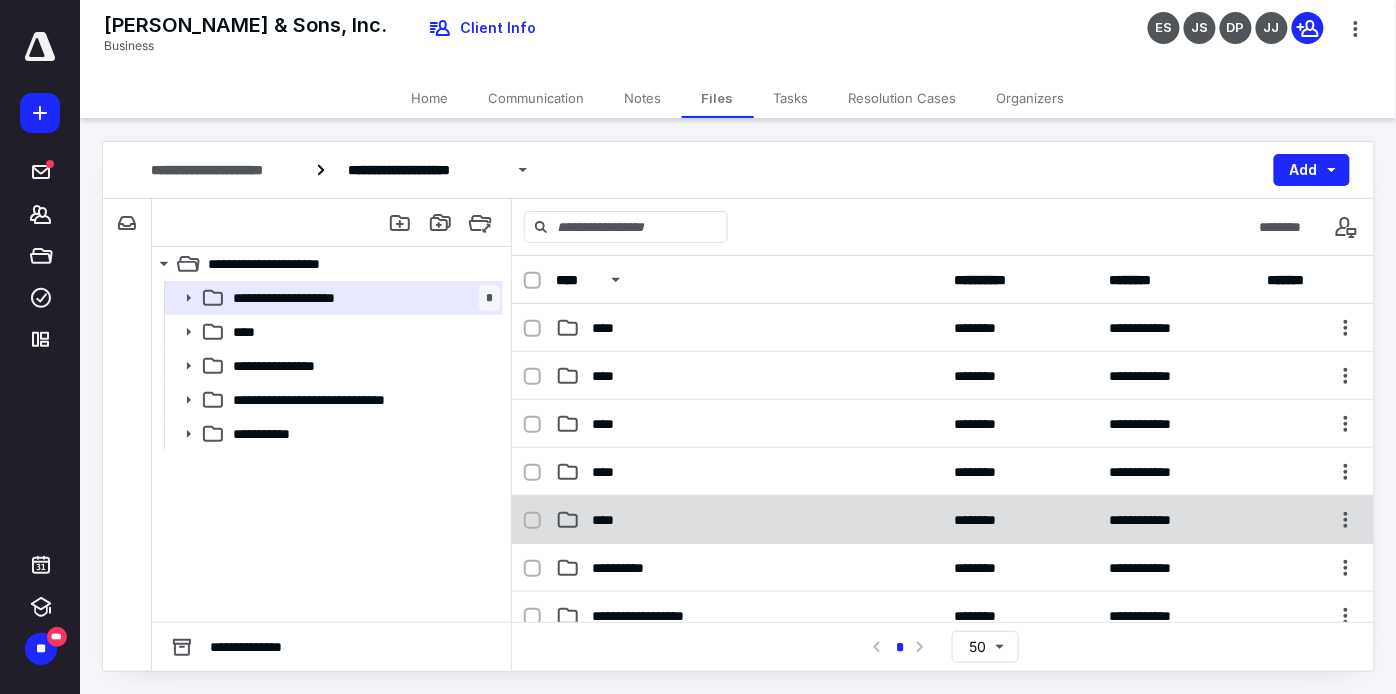 click on "****" at bounding box center (609, 520) 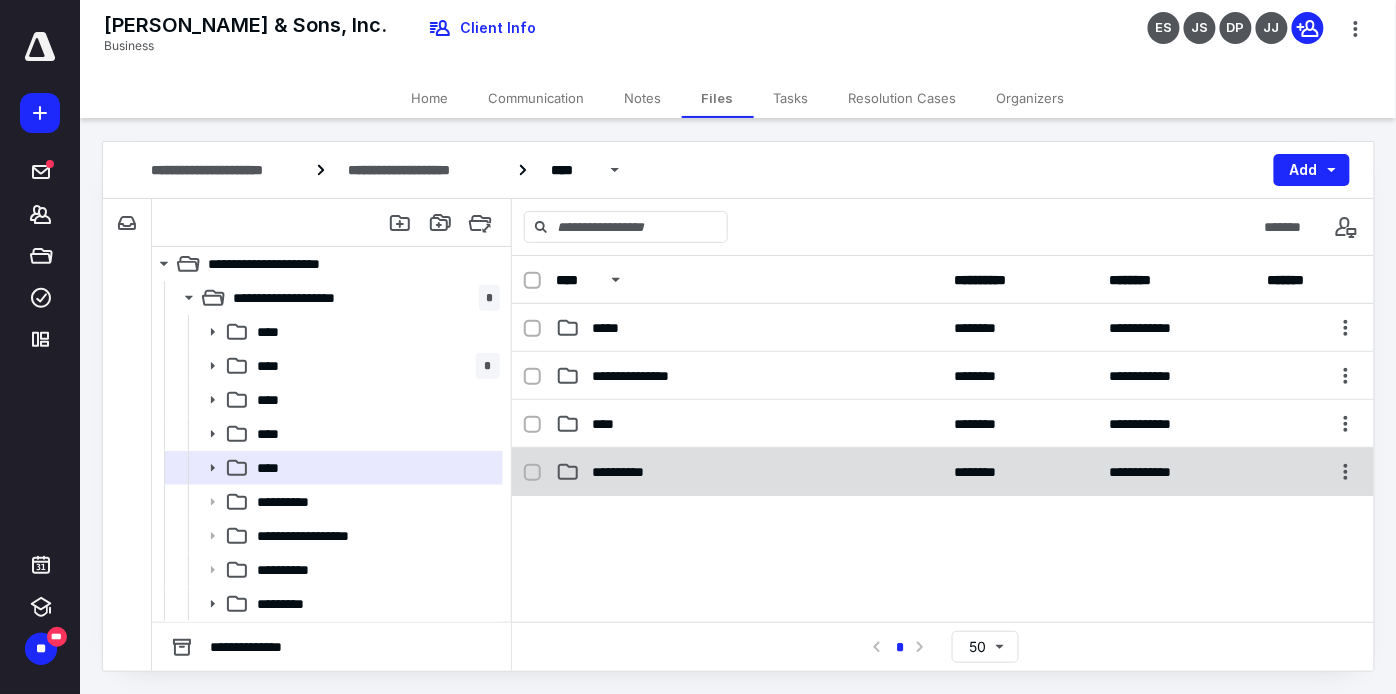 click on "**********" at bounding box center (943, 472) 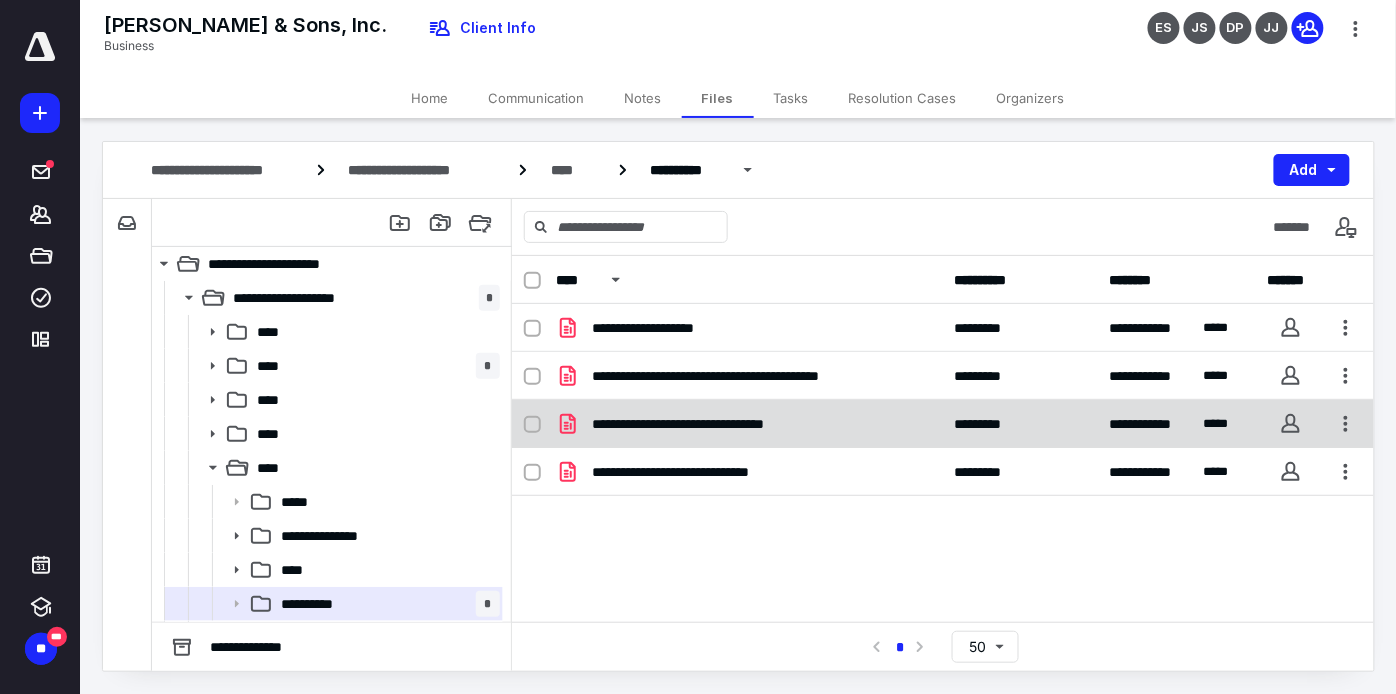 click on "**********" at bounding box center [749, 424] 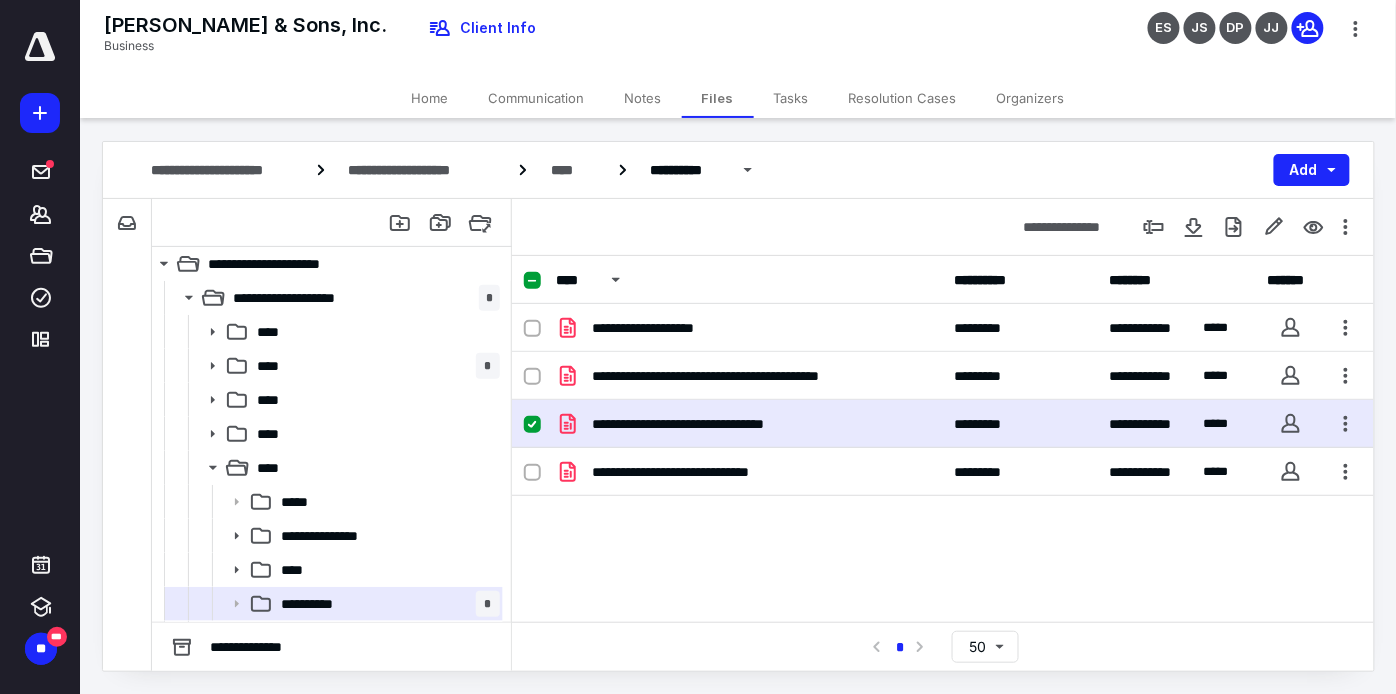 click on "**********" at bounding box center [749, 424] 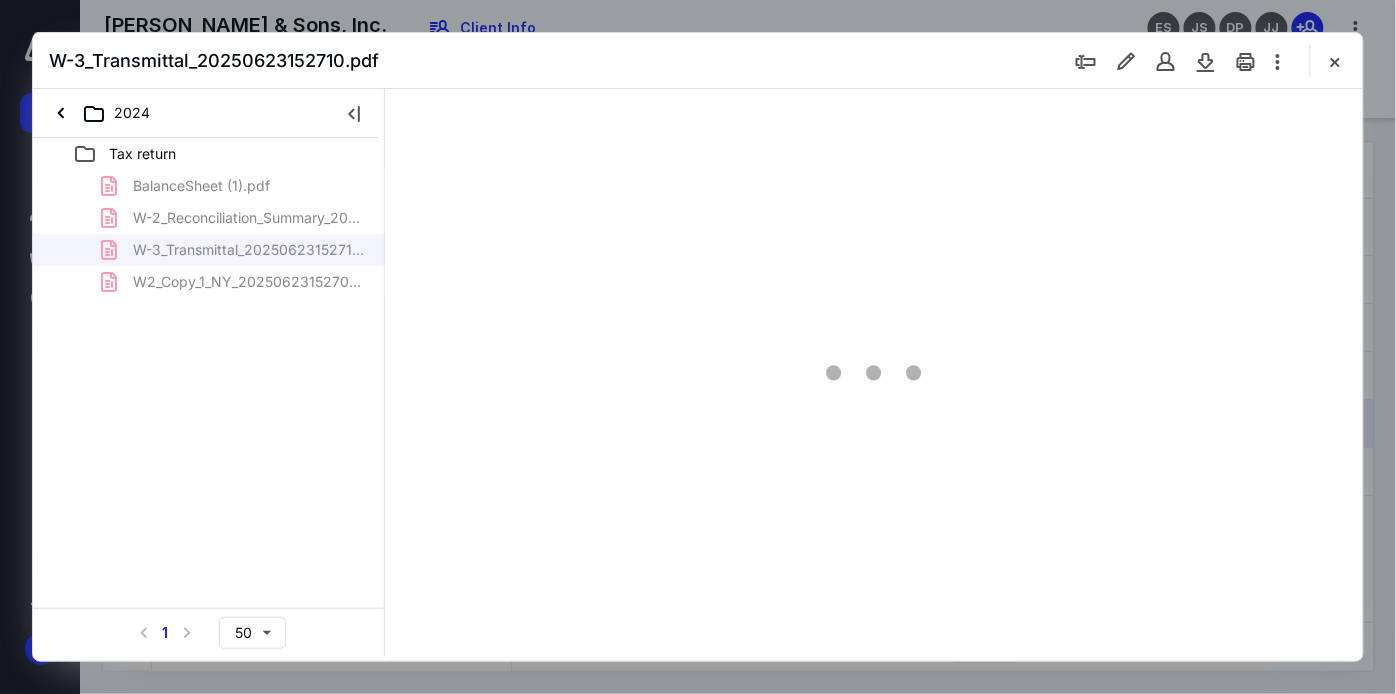 scroll, scrollTop: 0, scrollLeft: 0, axis: both 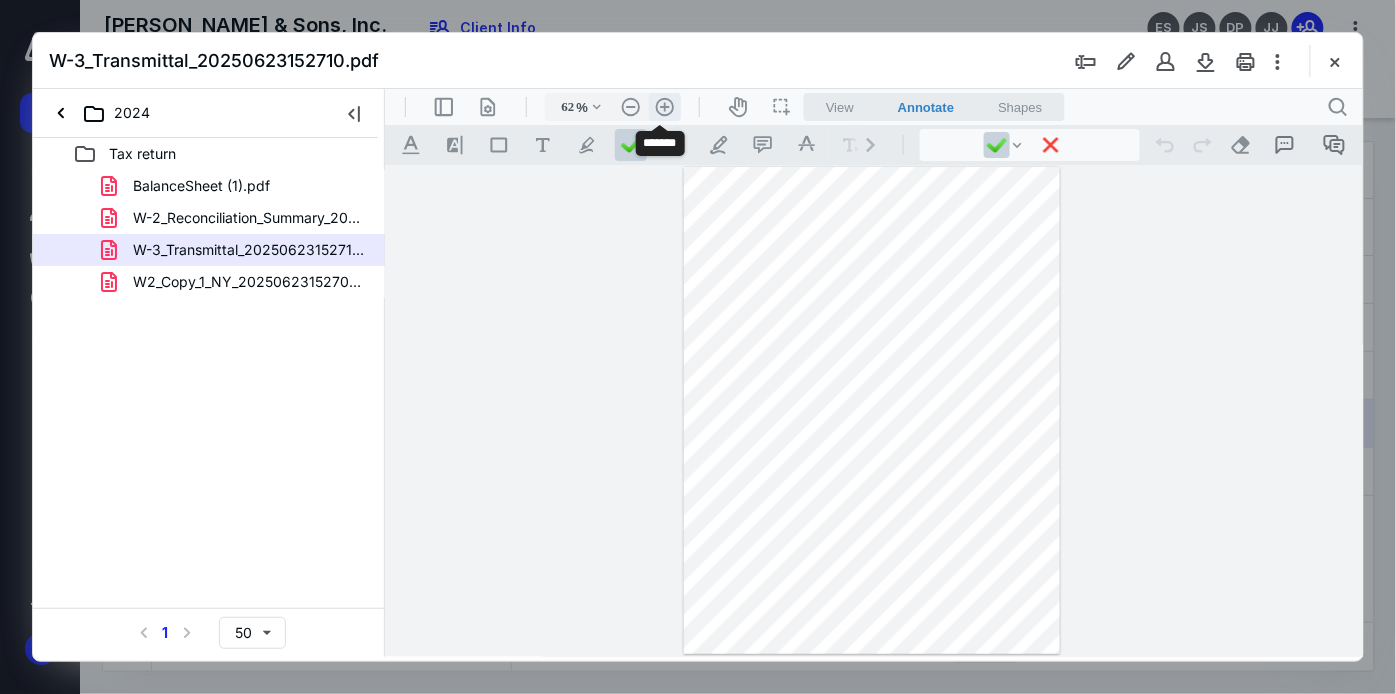 click on ".cls-1{fill:#abb0c4;} icon - header - zoom - in - line" at bounding box center [664, 106] 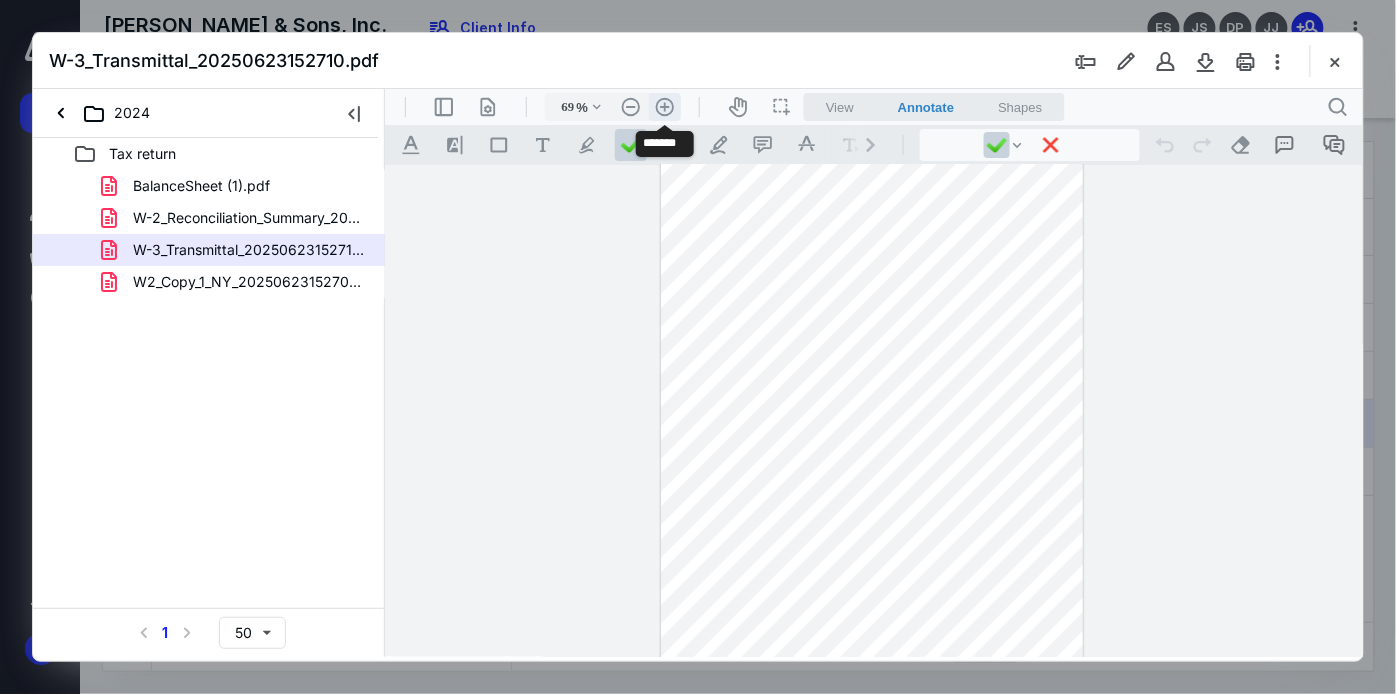 click on ".cls-1{fill:#abb0c4;} icon - header - zoom - in - line" at bounding box center (664, 106) 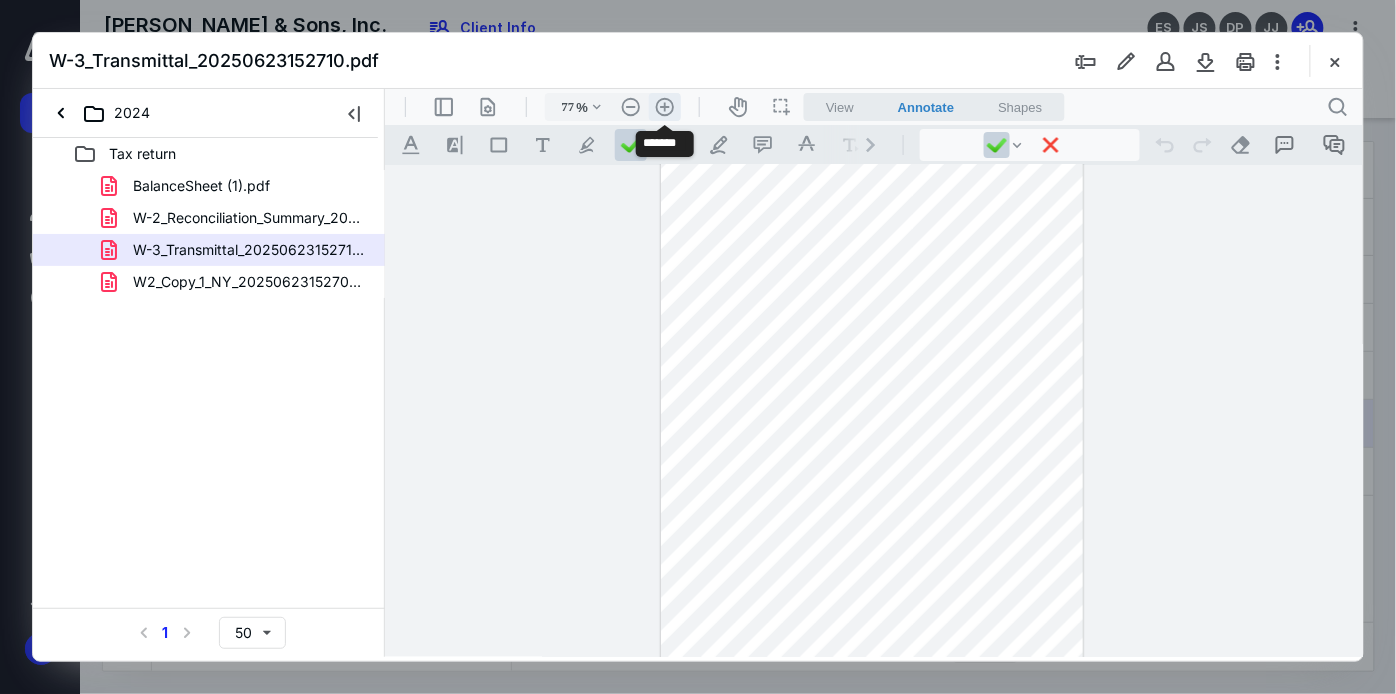 click on ".cls-1{fill:#abb0c4;} icon - header - zoom - in - line" at bounding box center (664, 106) 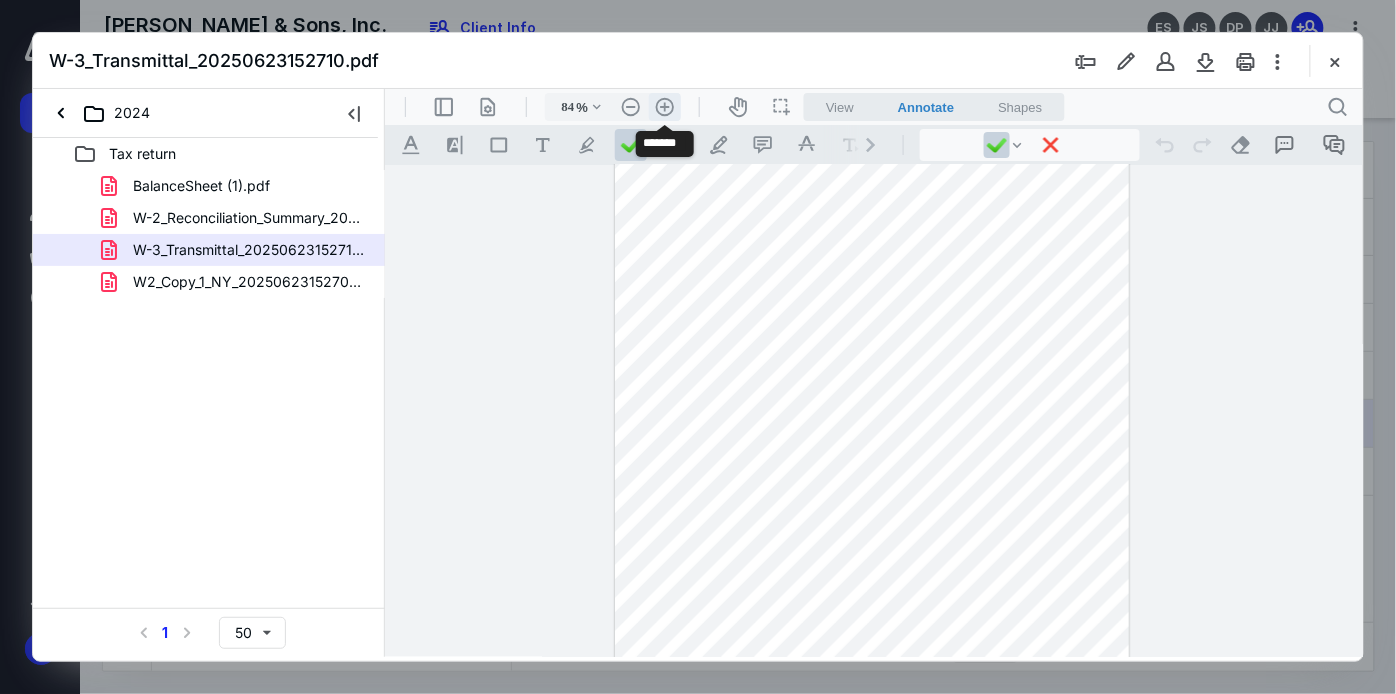scroll, scrollTop: 76, scrollLeft: 0, axis: vertical 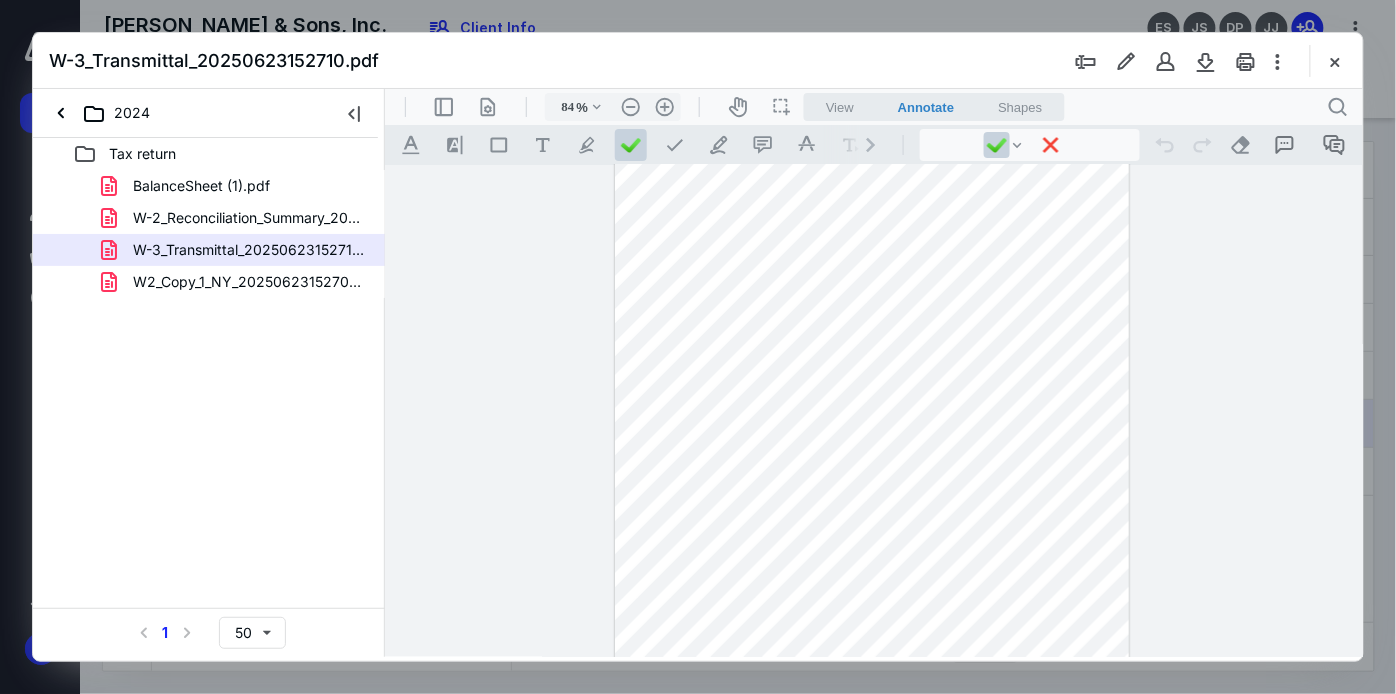 drag, startPoint x: 348, startPoint y: 113, endPoint x: 375, endPoint y: 117, distance: 27.294687 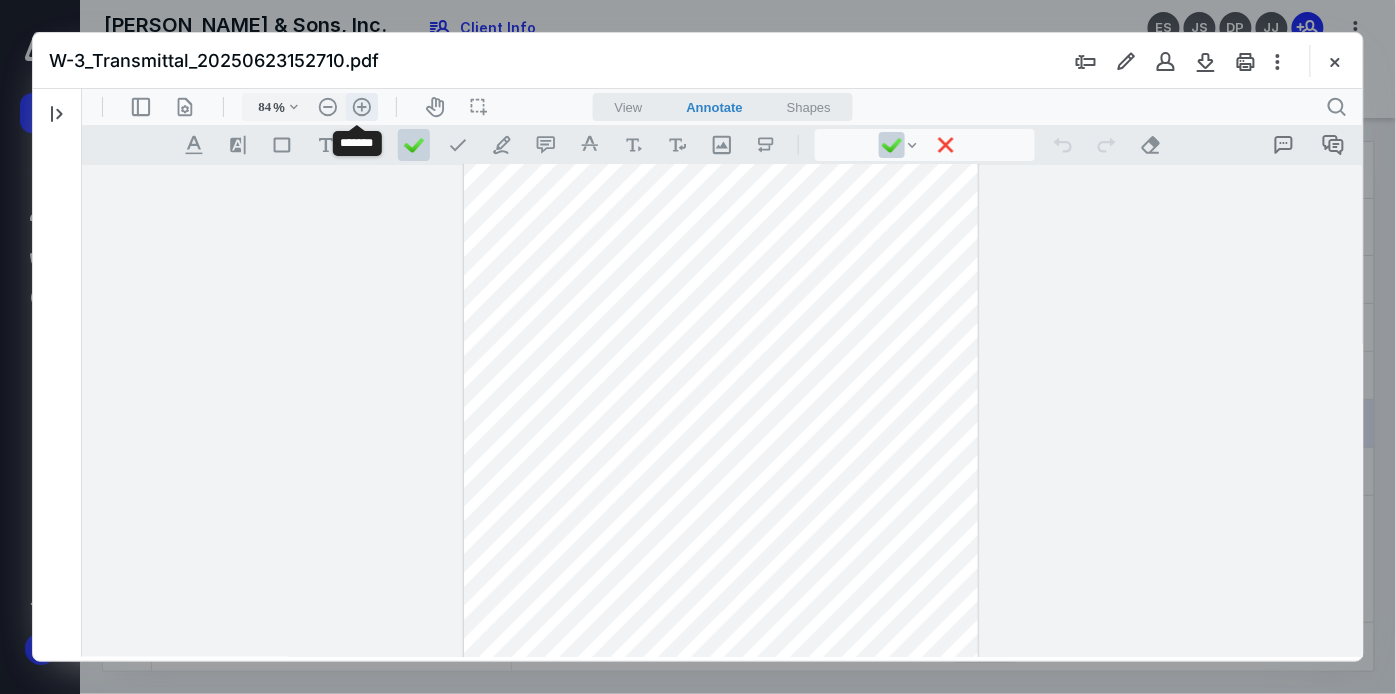 click on ".cls-1{fill:#abb0c4;} icon - header - zoom - in - line" at bounding box center [361, 106] 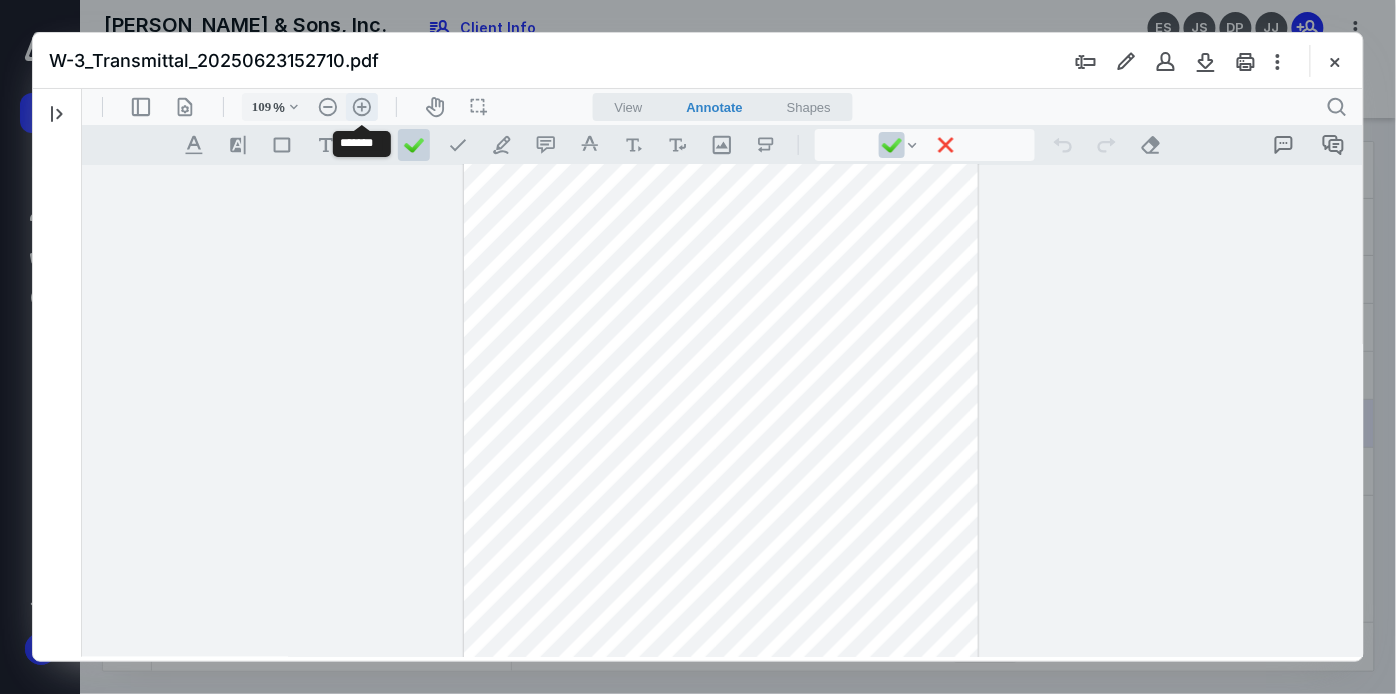click on ".cls-1{fill:#abb0c4;} icon - header - zoom - in - line" at bounding box center (361, 106) 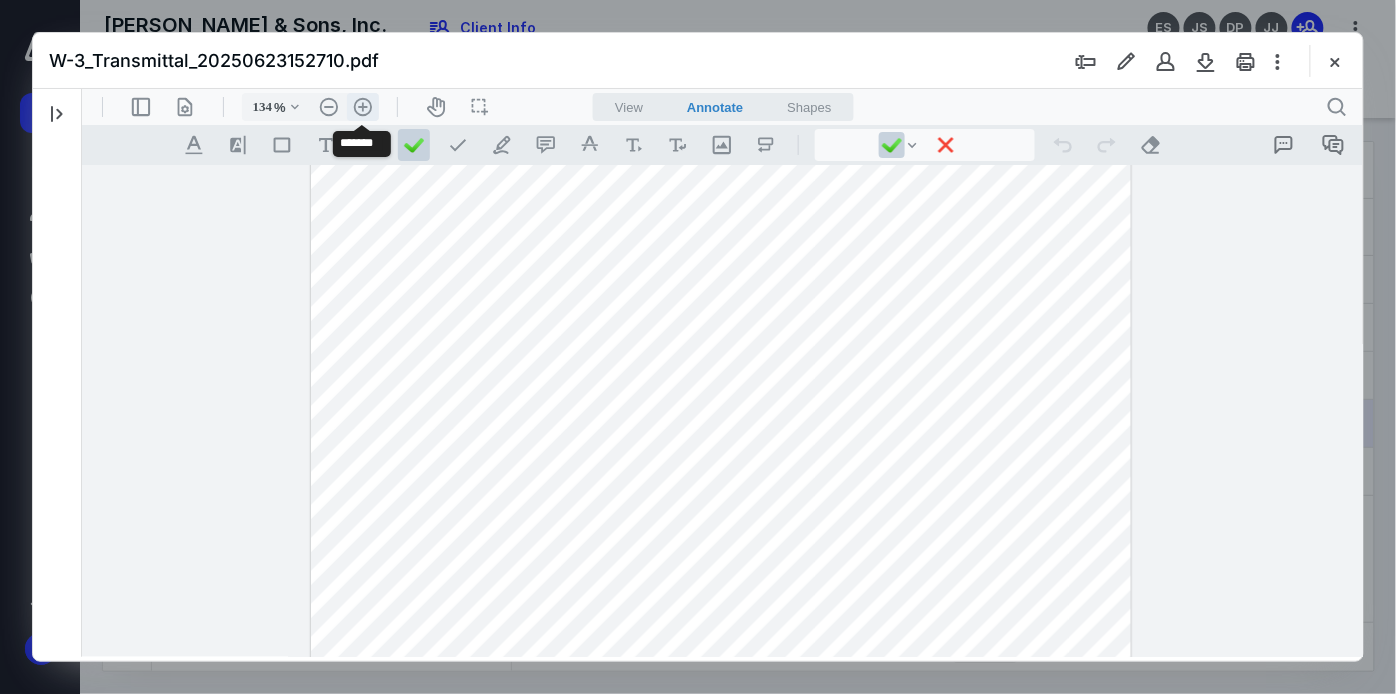 click on ".cls-1{fill:#abb0c4;} icon - header - zoom - in - line" at bounding box center [362, 106] 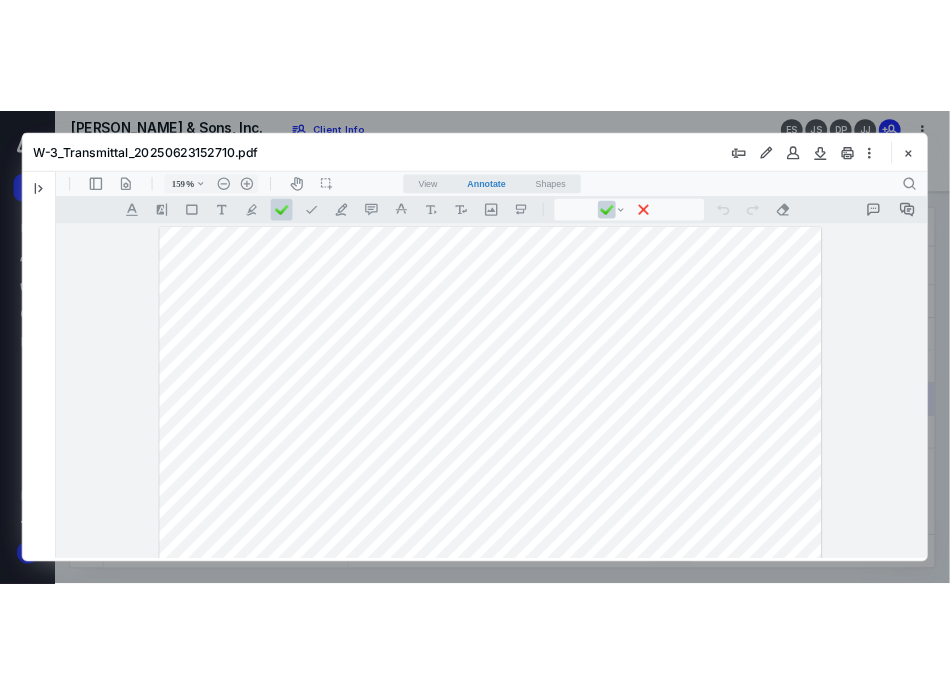 scroll, scrollTop: 111, scrollLeft: 0, axis: vertical 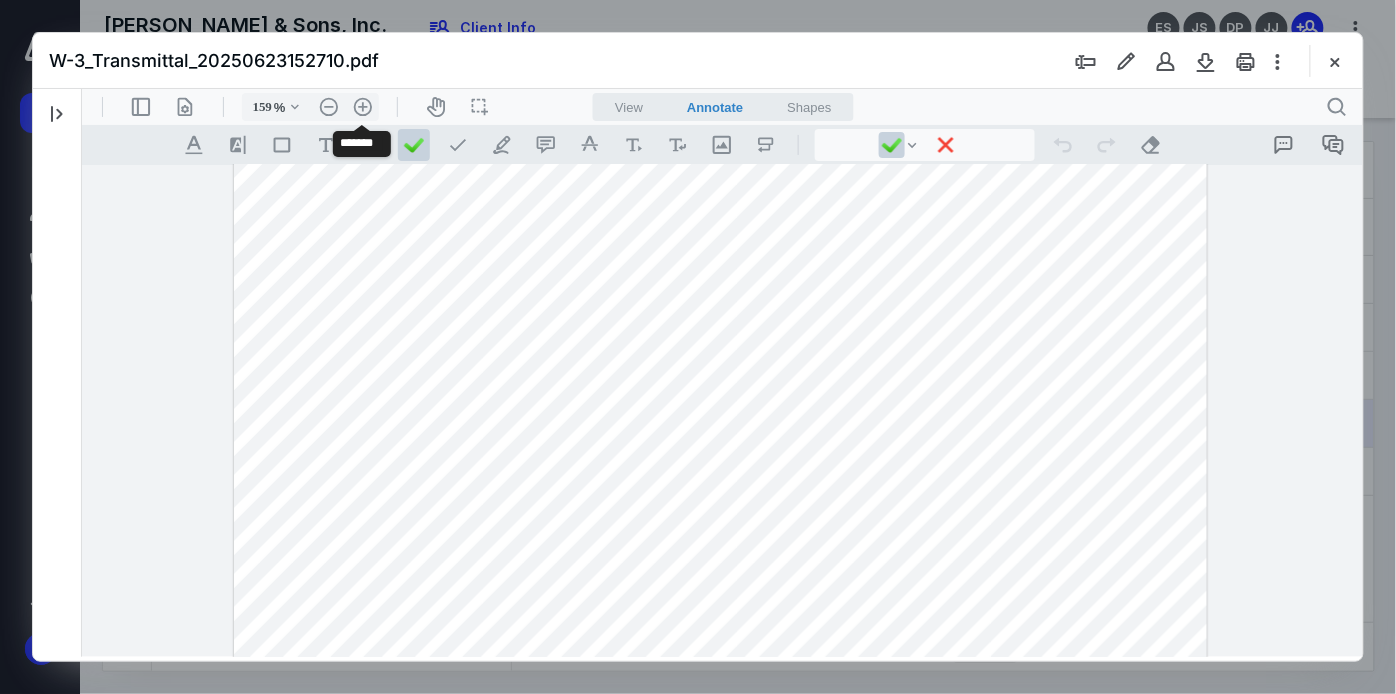 type 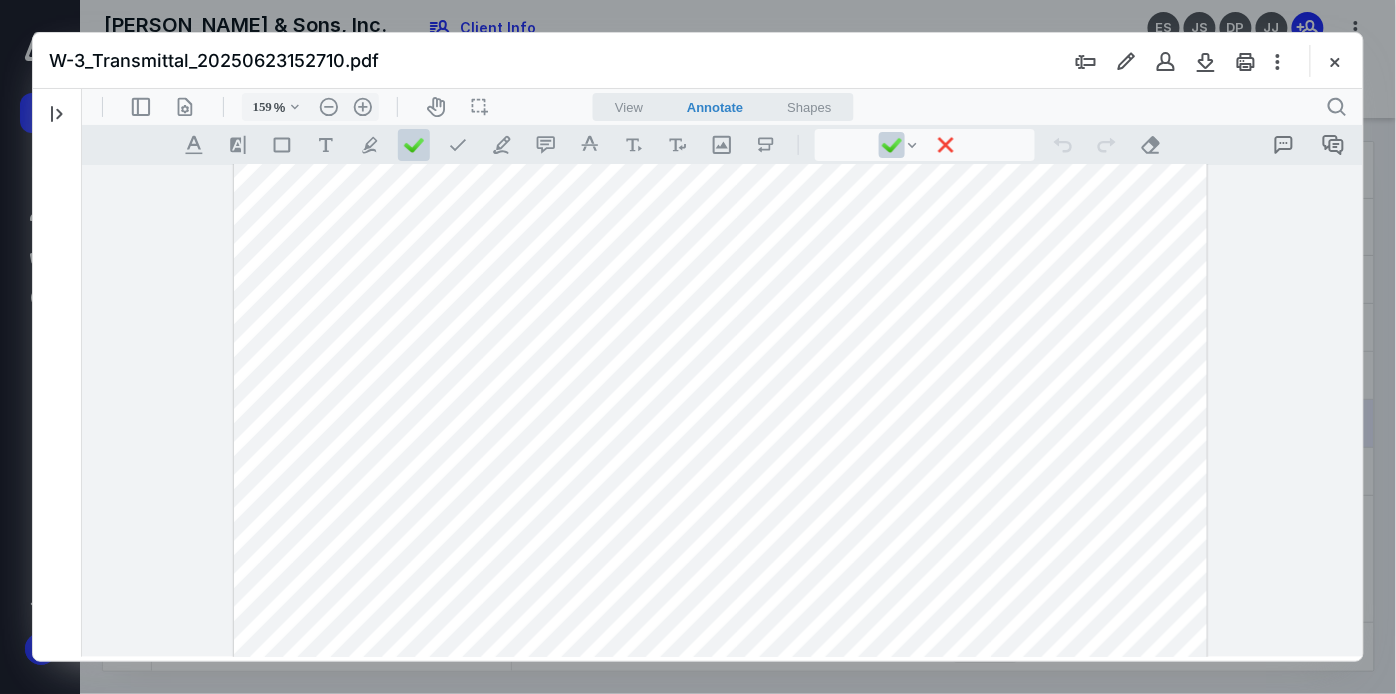 drag, startPoint x: 1474, startPoint y: 365, endPoint x: 1027, endPoint y: 528, distance: 475.79196 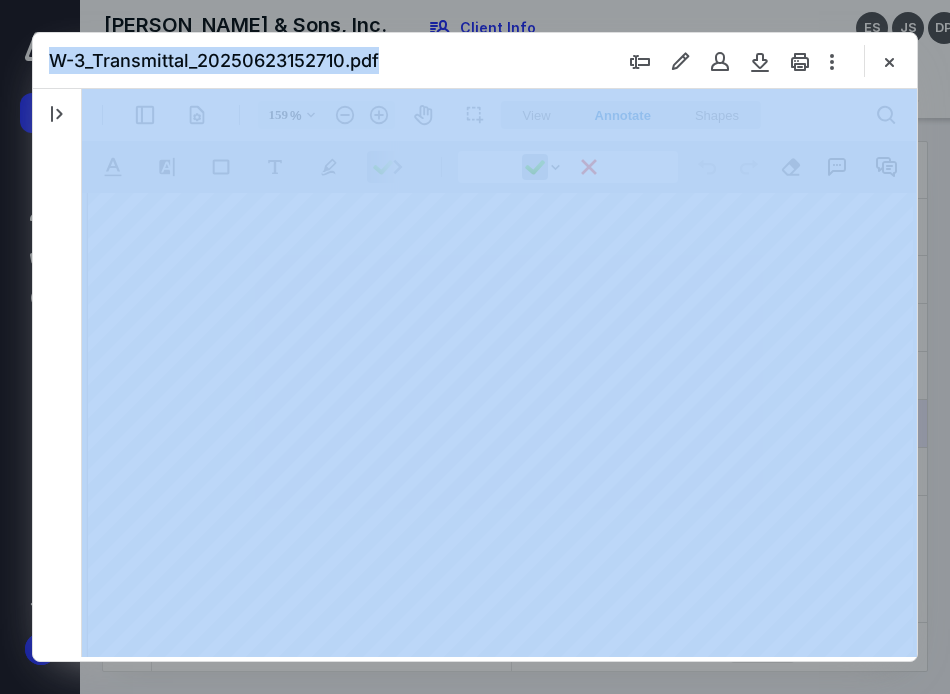 click on "W-3_Transmittal_20250623152710.pdf" at bounding box center [475, 61] 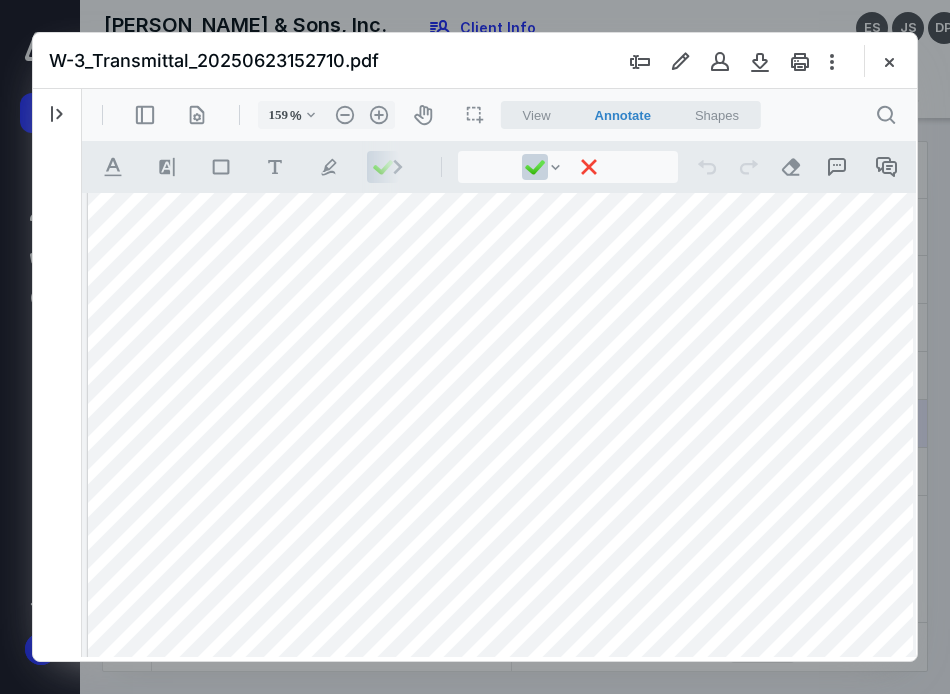 drag, startPoint x: 532, startPoint y: 746, endPoint x: 739, endPoint y: 653, distance: 226.9317 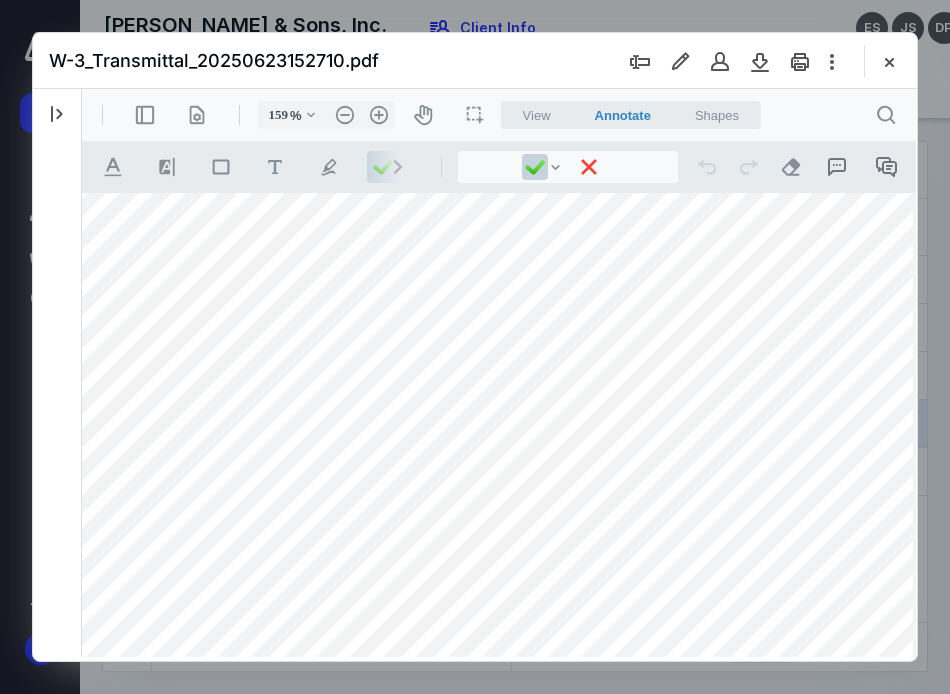 scroll, scrollTop: 111, scrollLeft: 160, axis: both 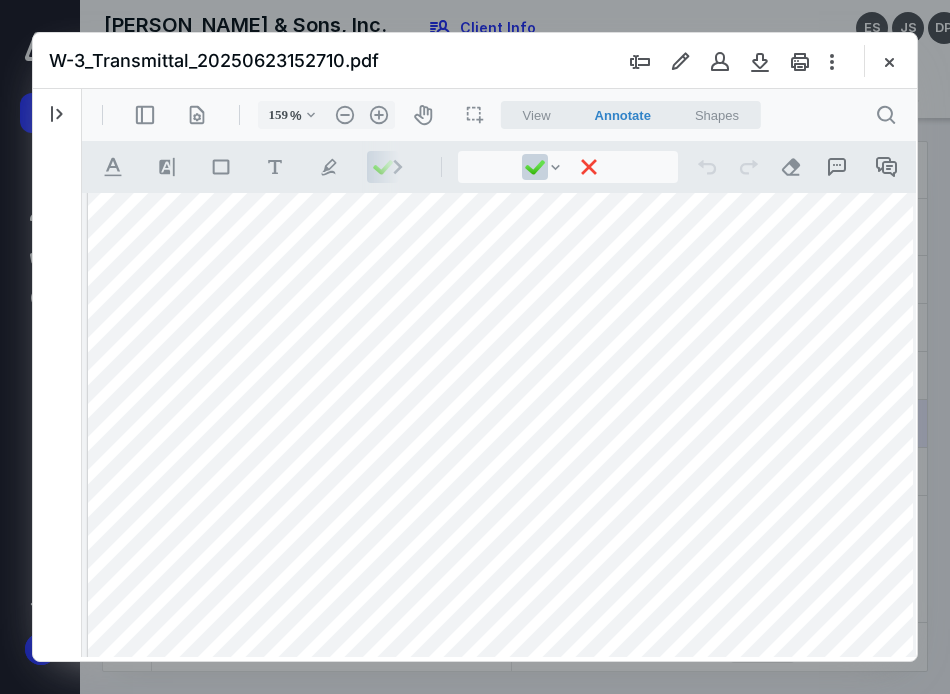 drag, startPoint x: 459, startPoint y: 652, endPoint x: 138, endPoint y: 703, distance: 325.02615 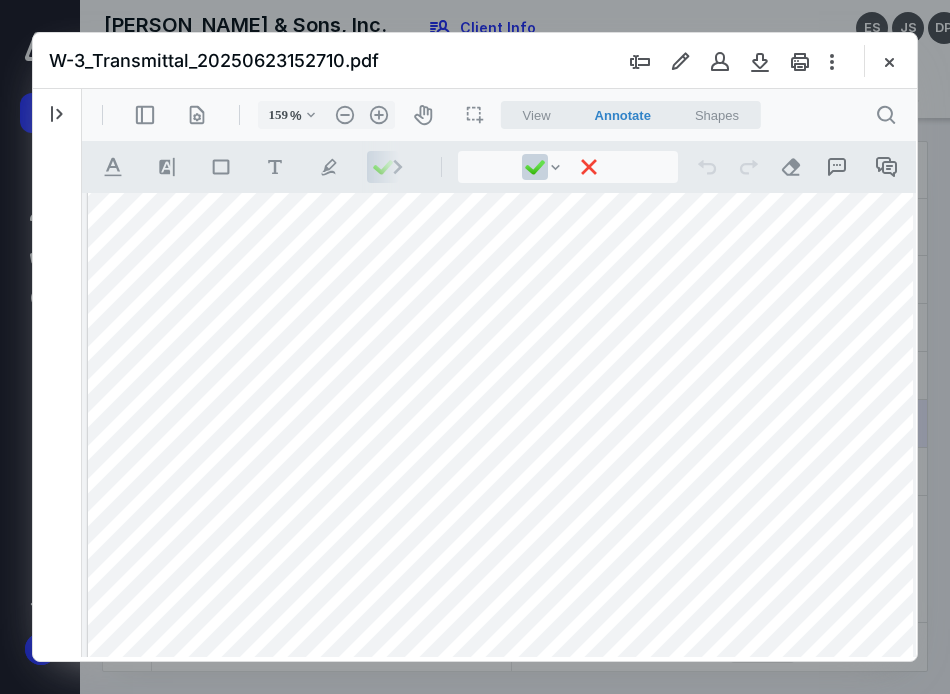 scroll, scrollTop: 444, scrollLeft: 0, axis: vertical 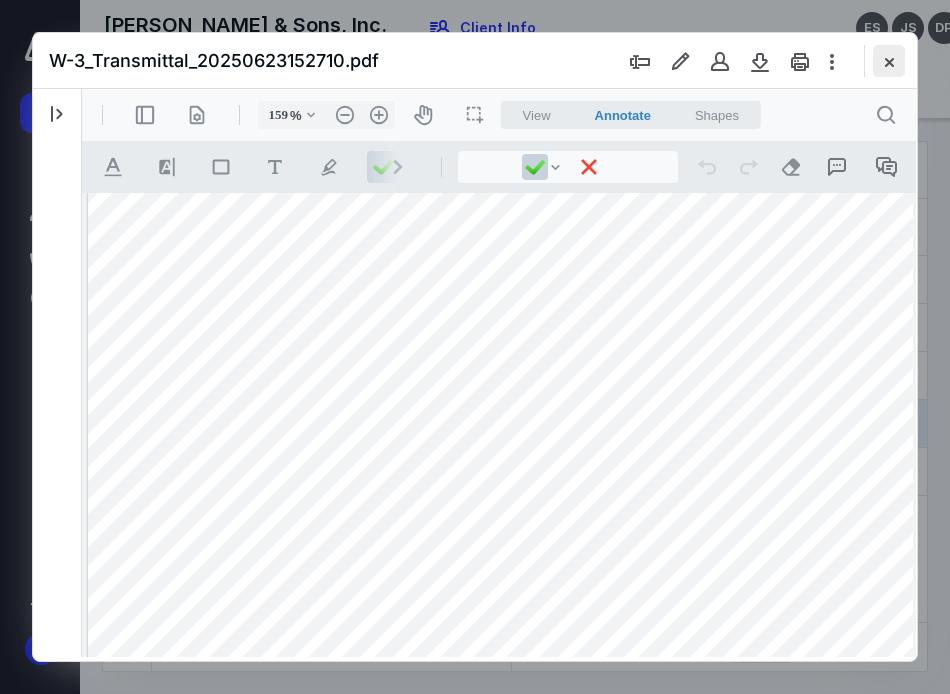 click at bounding box center (889, 61) 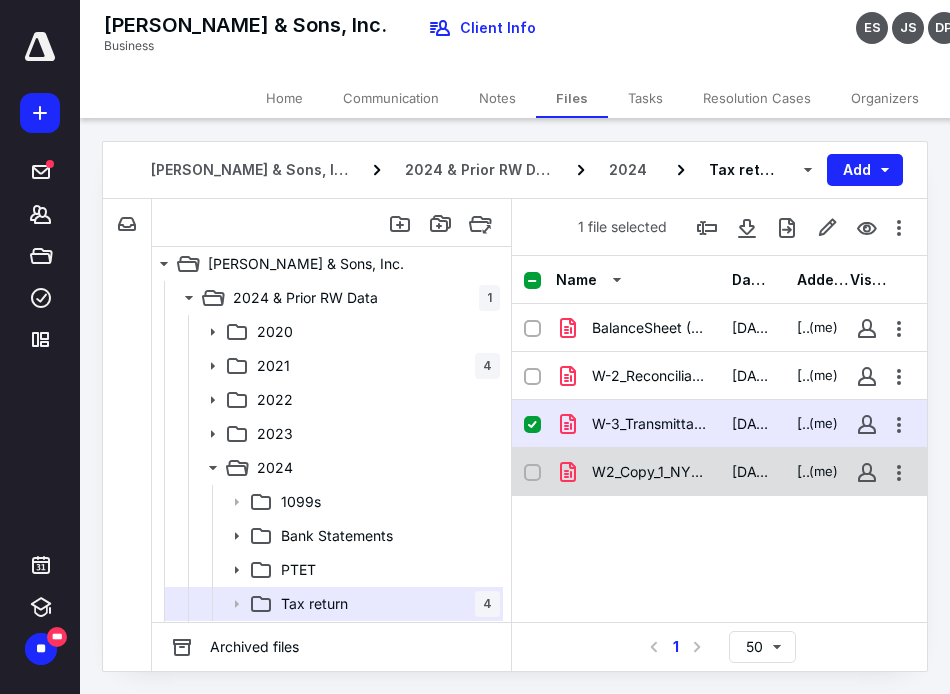 click on "W2_Copy_1_NY_20250623152707.pdf" at bounding box center (650, 472) 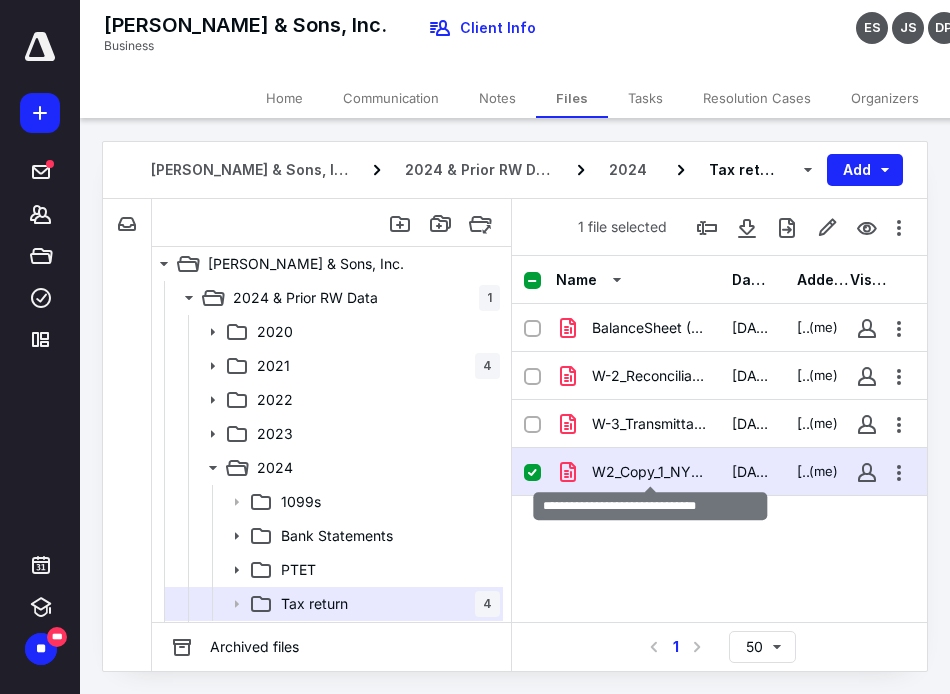 click on "W2_Copy_1_NY_20250623152707.pdf" at bounding box center (650, 472) 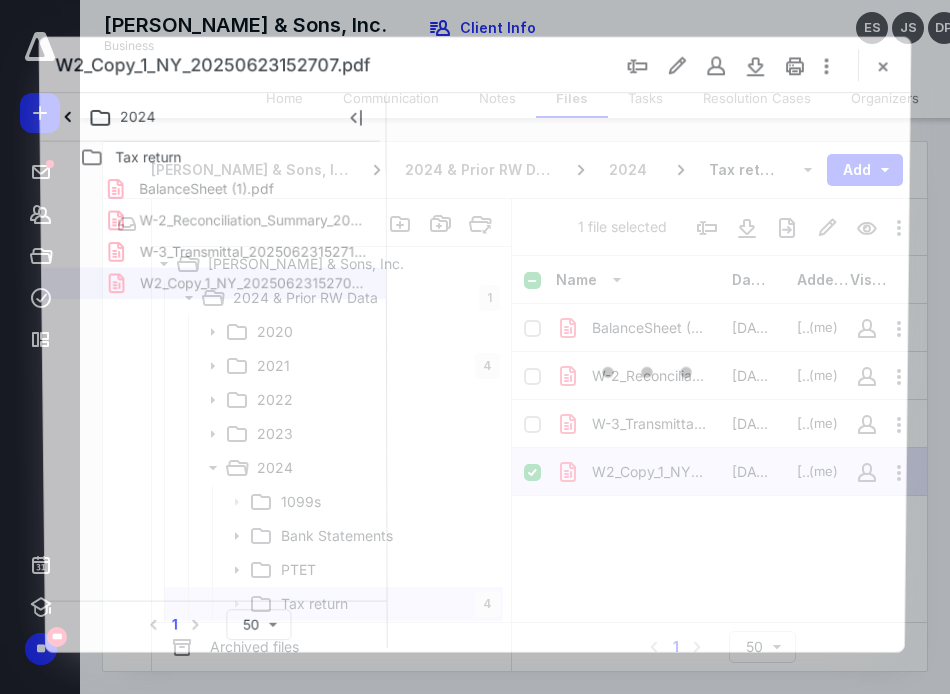 scroll, scrollTop: 0, scrollLeft: 0, axis: both 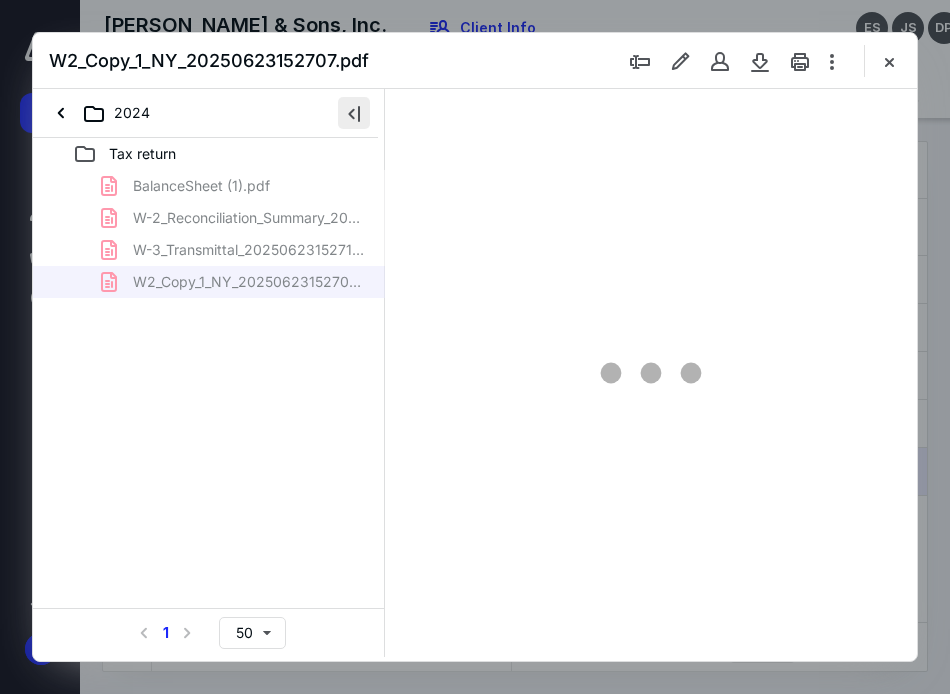 click at bounding box center (354, 113) 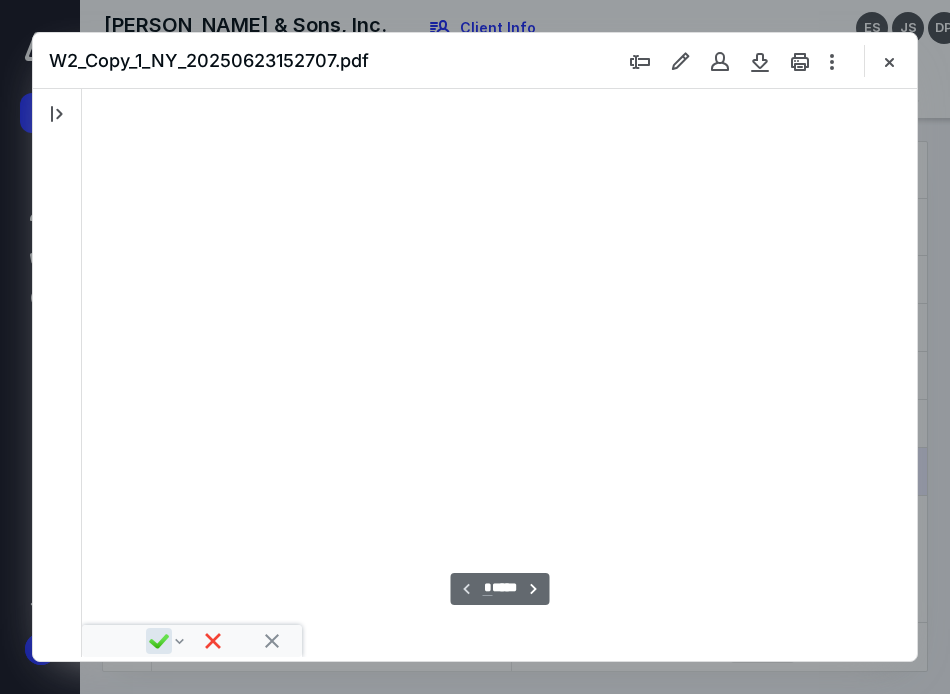 scroll, scrollTop: 105, scrollLeft: 0, axis: vertical 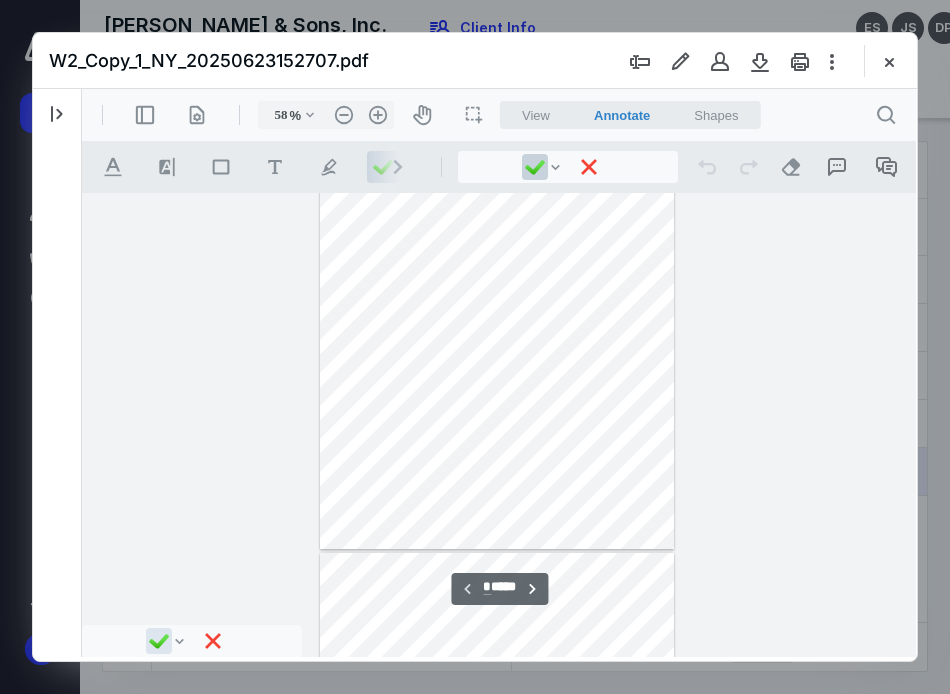 type 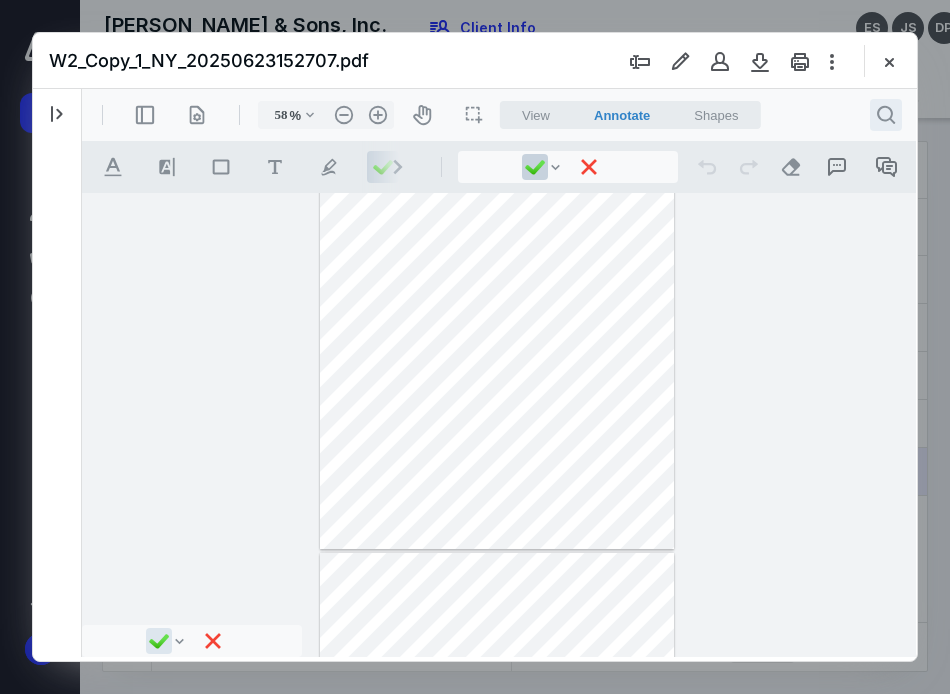 click on ".cls-1{fill:#abb0c4;} icon - header - search" at bounding box center (886, 115) 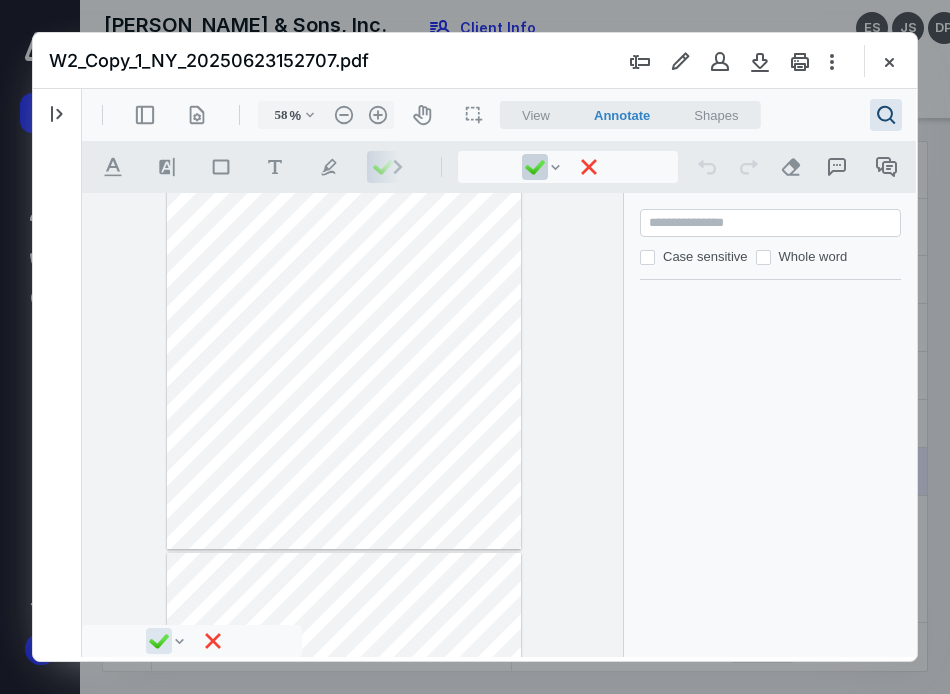 click at bounding box center (772, 223) 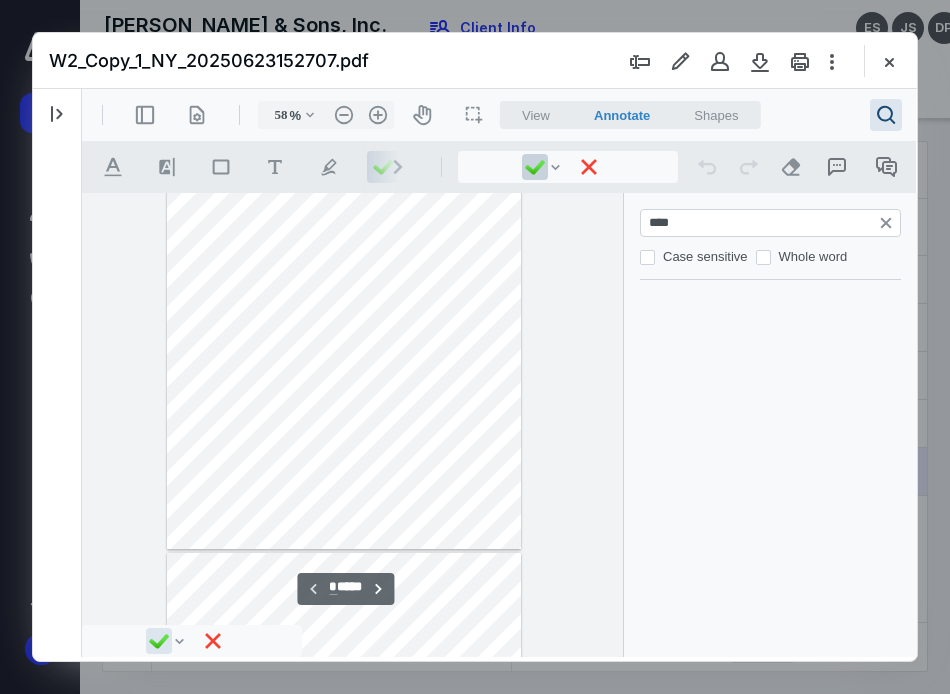 scroll, scrollTop: 0, scrollLeft: 0, axis: both 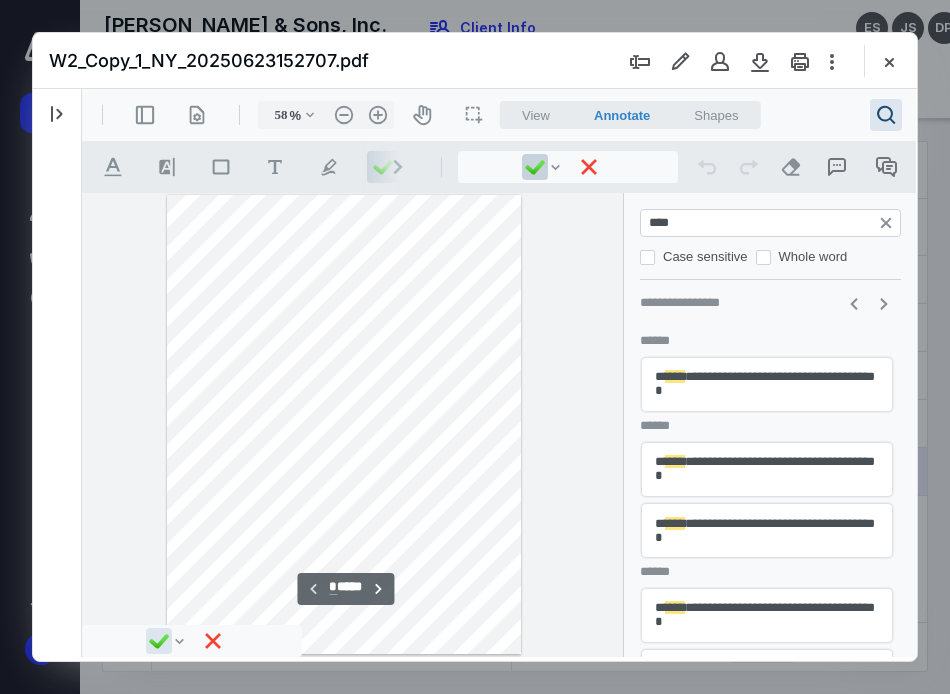 type on "****" 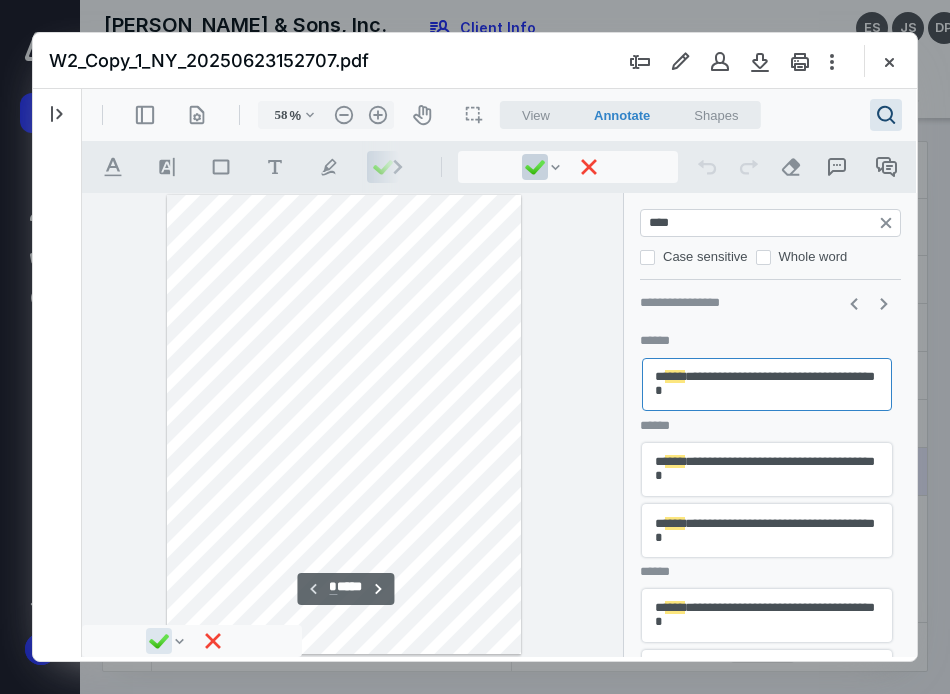 click on "**********" at bounding box center (767, 469) 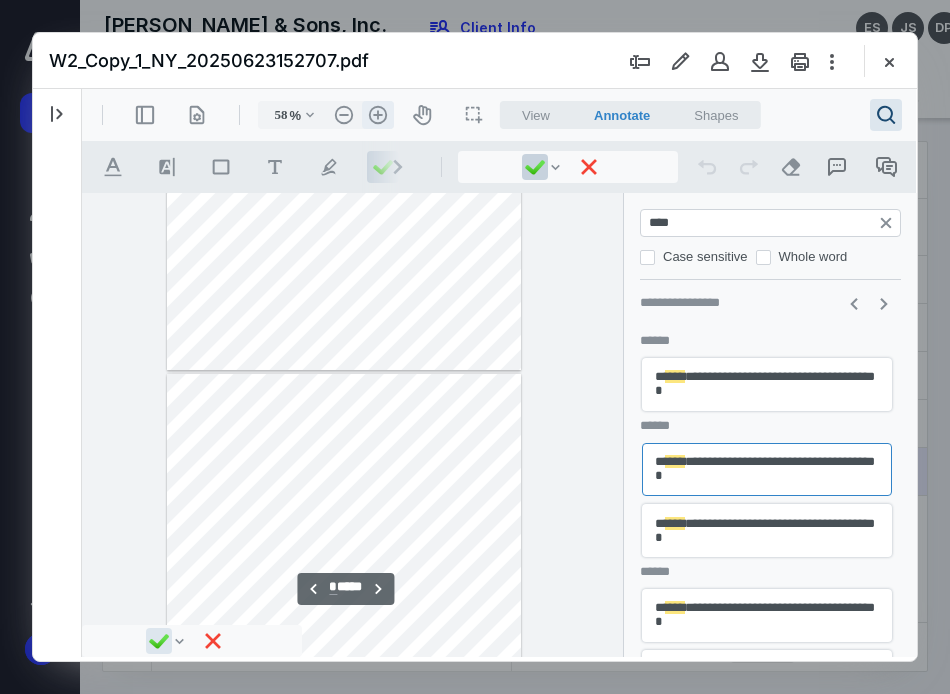 click on ".cls-1{fill:#abb0c4;} icon - header - zoom - in - line" at bounding box center [378, 115] 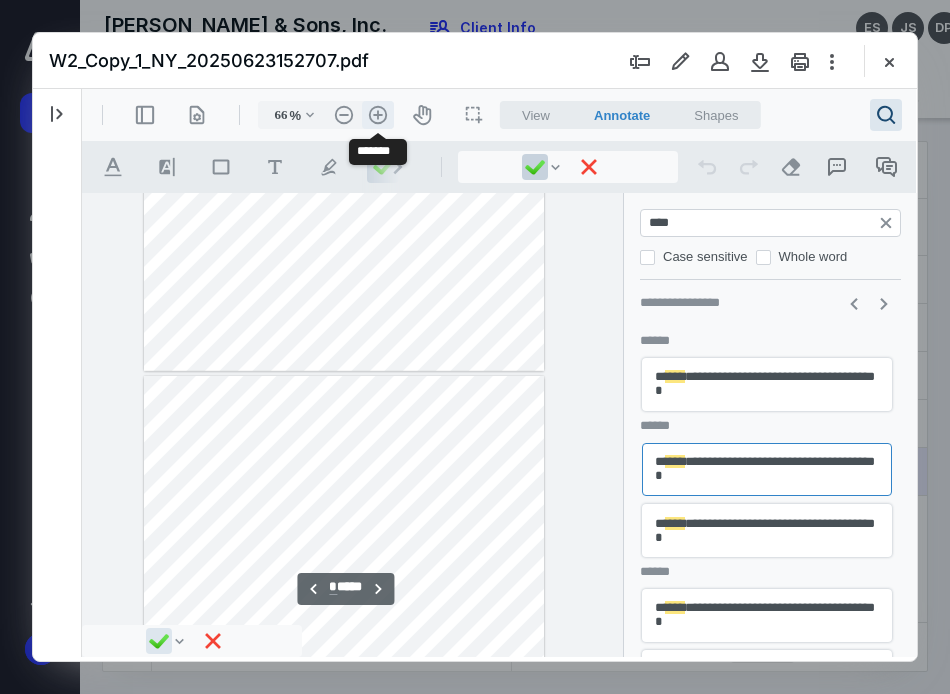 click on ".cls-1{fill:#abb0c4;} icon - header - zoom - in - line" at bounding box center [378, 115] 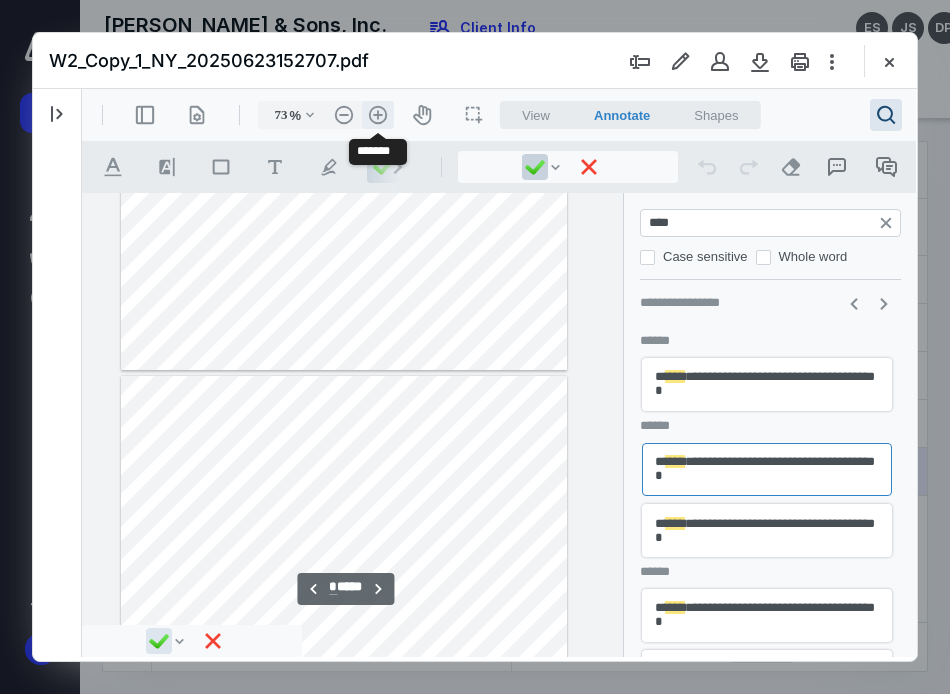 click on ".cls-1{fill:#abb0c4;} icon - header - zoom - in - line" at bounding box center (378, 115) 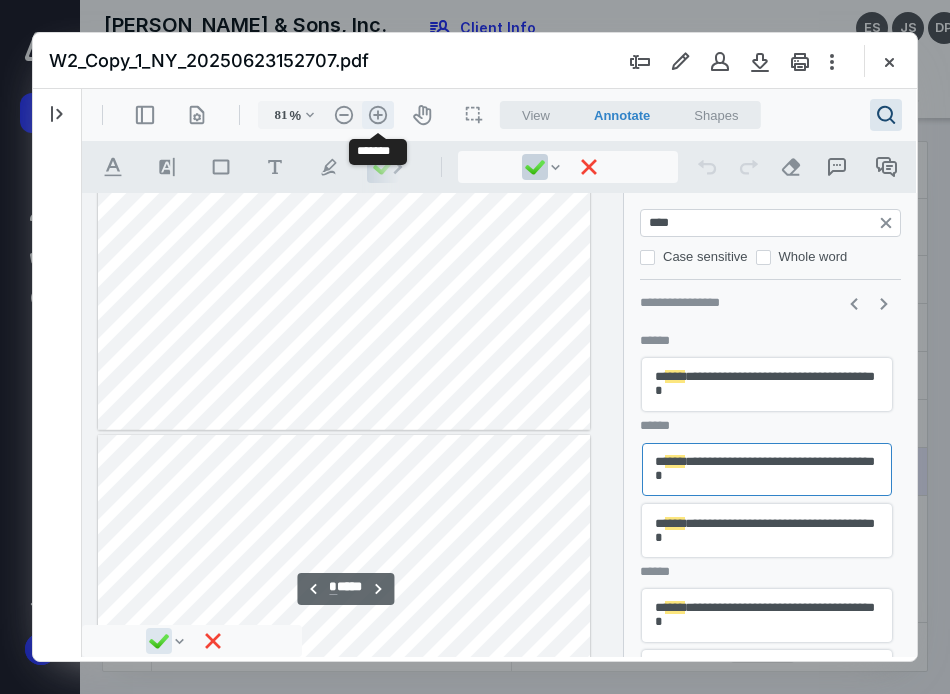 scroll, scrollTop: 464, scrollLeft: 0, axis: vertical 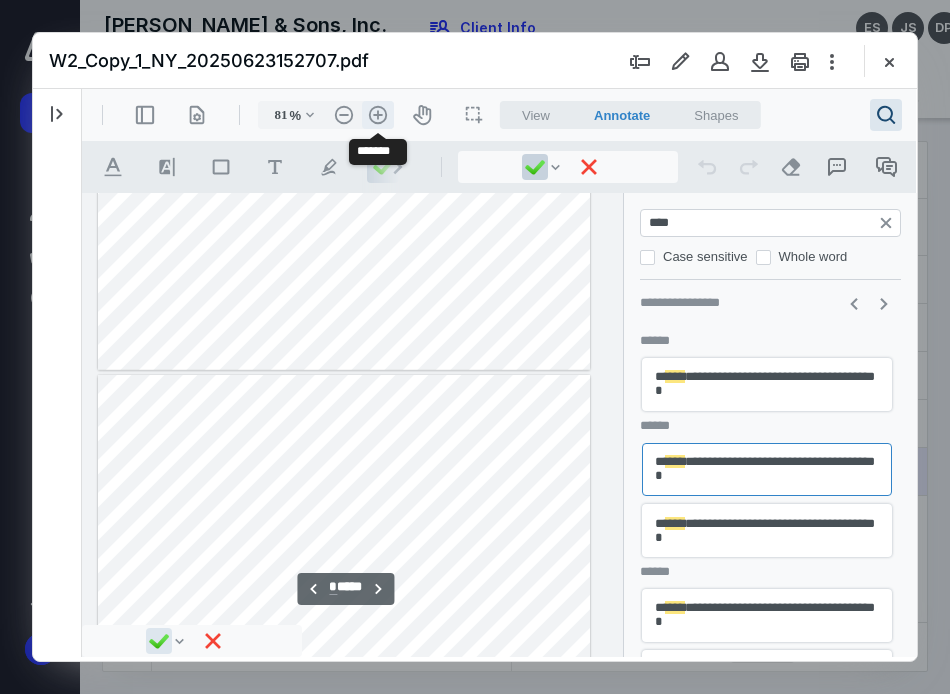 click on ".cls-1{fill:#abb0c4;} icon - header - zoom - in - line" at bounding box center [378, 115] 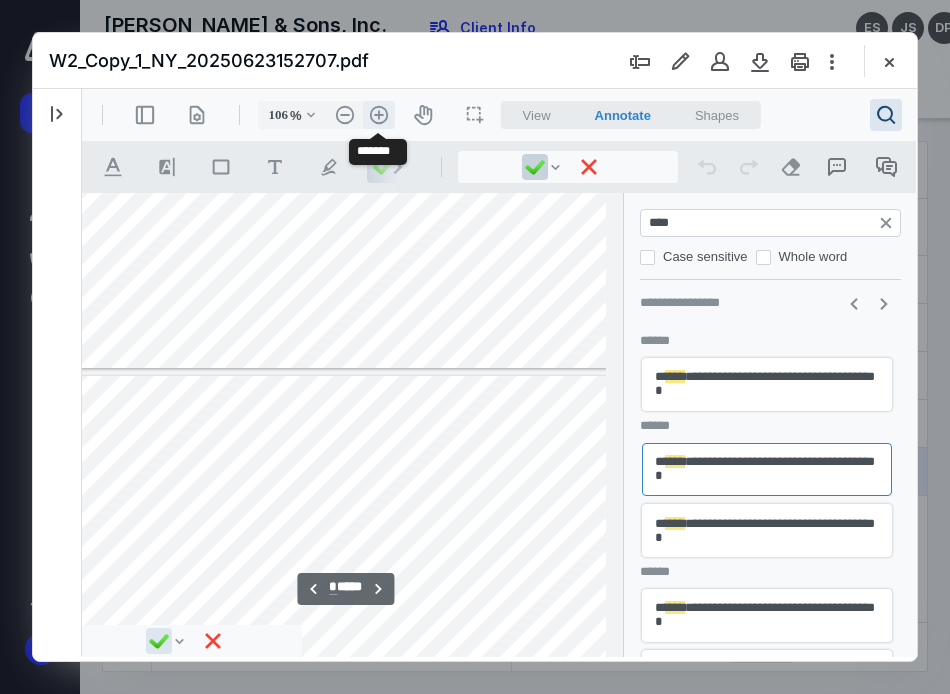 click on ".cls-1{fill:#abb0c4;} icon - header - zoom - in - line" at bounding box center [379, 115] 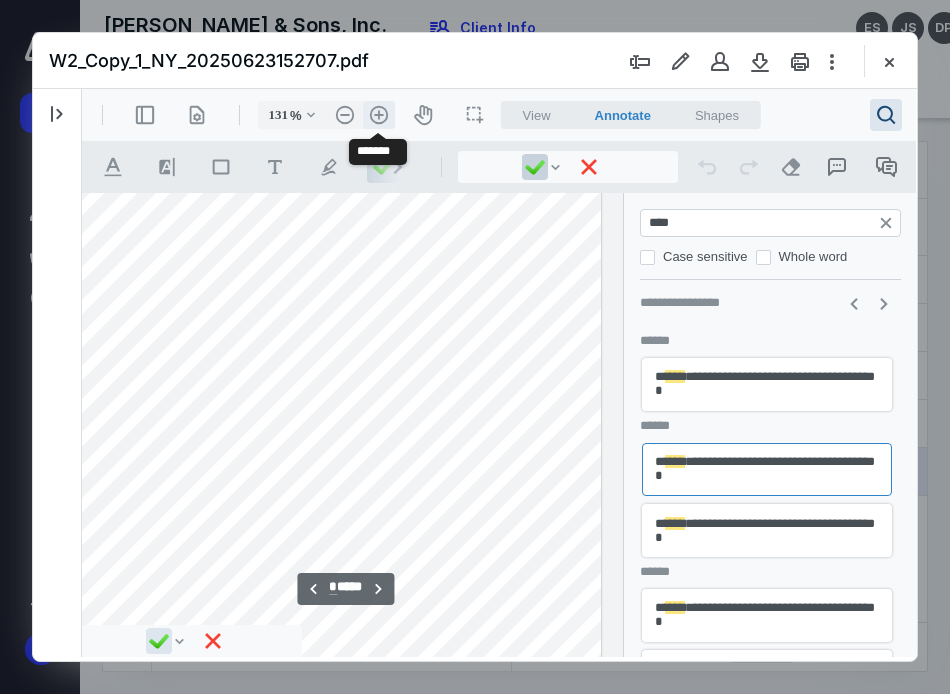 click on ".cls-1{fill:#abb0c4;} icon - header - zoom - in - line" at bounding box center [379, 115] 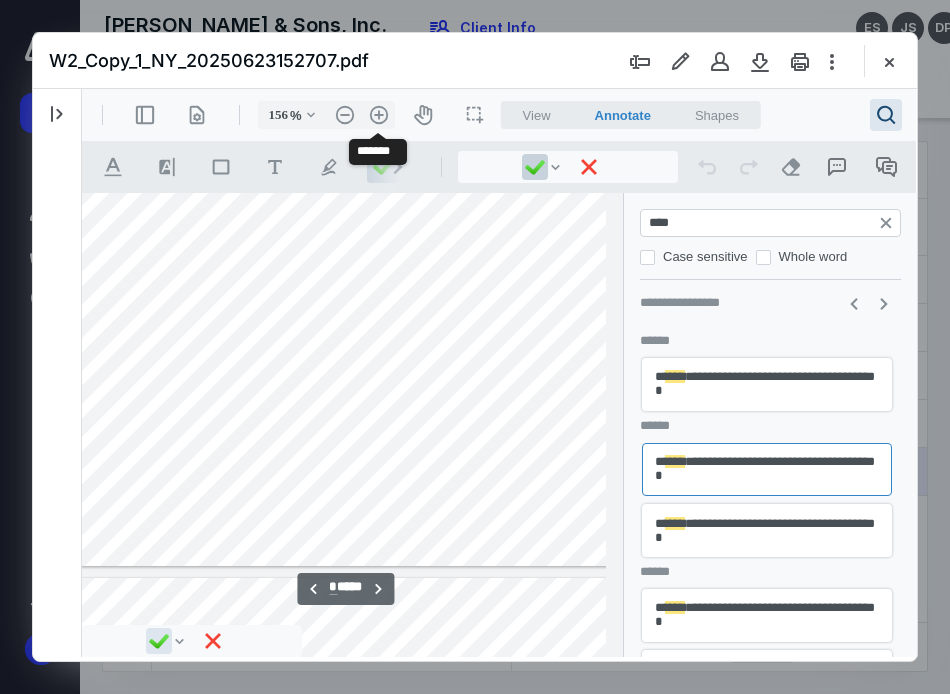 scroll, scrollTop: 1064, scrollLeft: 370, axis: both 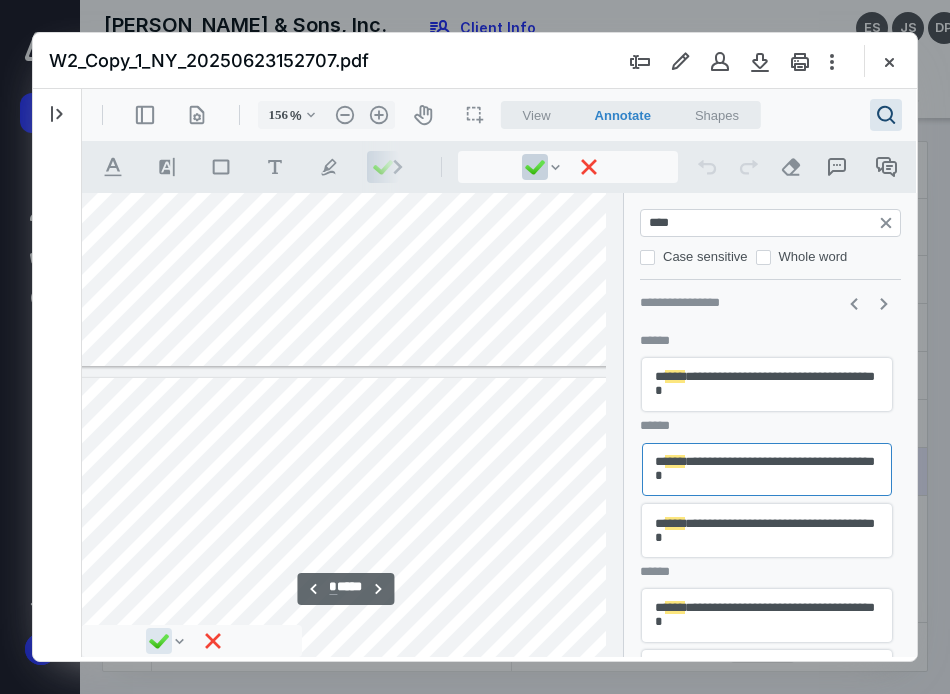 drag, startPoint x: 418, startPoint y: 649, endPoint x: -6, endPoint y: 656, distance: 424.05777 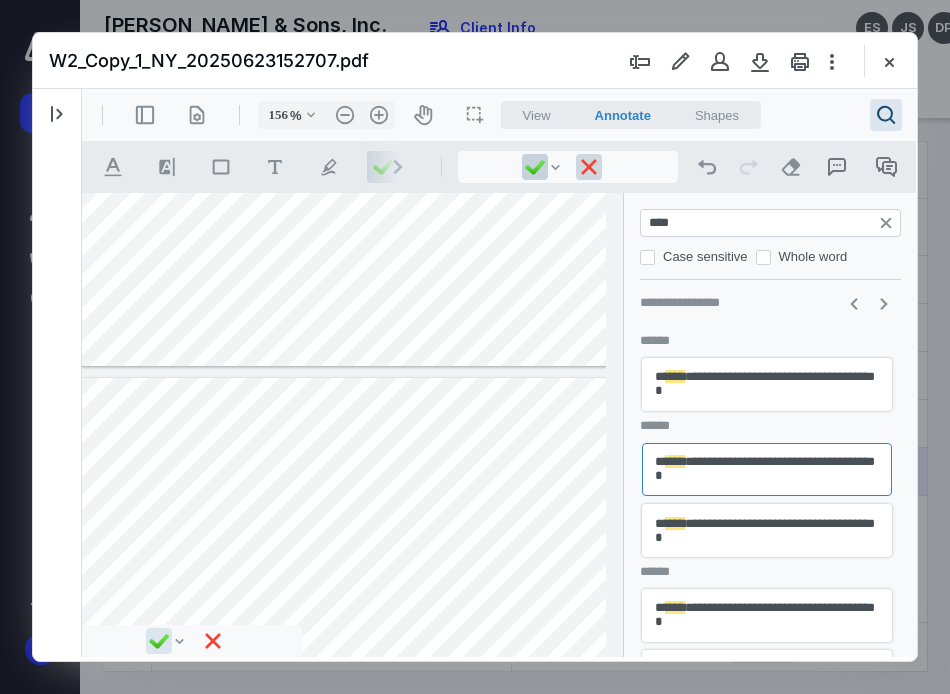 click at bounding box center (589, 167) 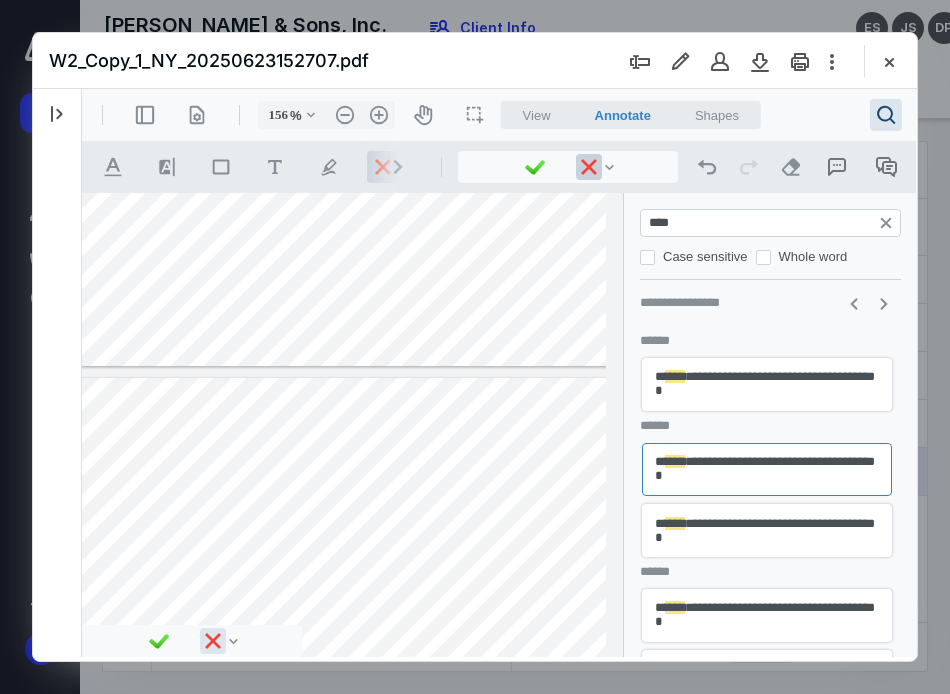 click on ".cls-1{fill:#abb0c4;} icon - chevron - right .cls-1{fill:#abb0c4;} icon - tool - text manipulation - underline .cls-1{fill:#8c8c8c;} icon - line - tool - highlight  .st0{fill:#868E96;}  .cls-1{fill:#abb0c4;} icon - tool - text - free text .cls-1{fill:#abb0c4;} icon - tool - pen - highlight .cls-1{fill:#abb0c4;} icon - tool - pen - line .cls-1{fill:#abb0c4;} icon - tool - comment - line .cls-1{fill:#abb0c4;} icon - tool - text manipulation - strikethrough .cls-1{fill:#abb0c4;} icon - tool - image - line  .st0{fill:#868E96;}  .cls-1{fill:#abb0c4;} icon - chevron - down .cls-1{fill:#abb0c4;} icon - operation - undo .cls-1{fill:#abb0c4;} icon - operation - redo .cls-1{fill:#abb0c4;} icon - operation - eraser" at bounding box center (499, 167) 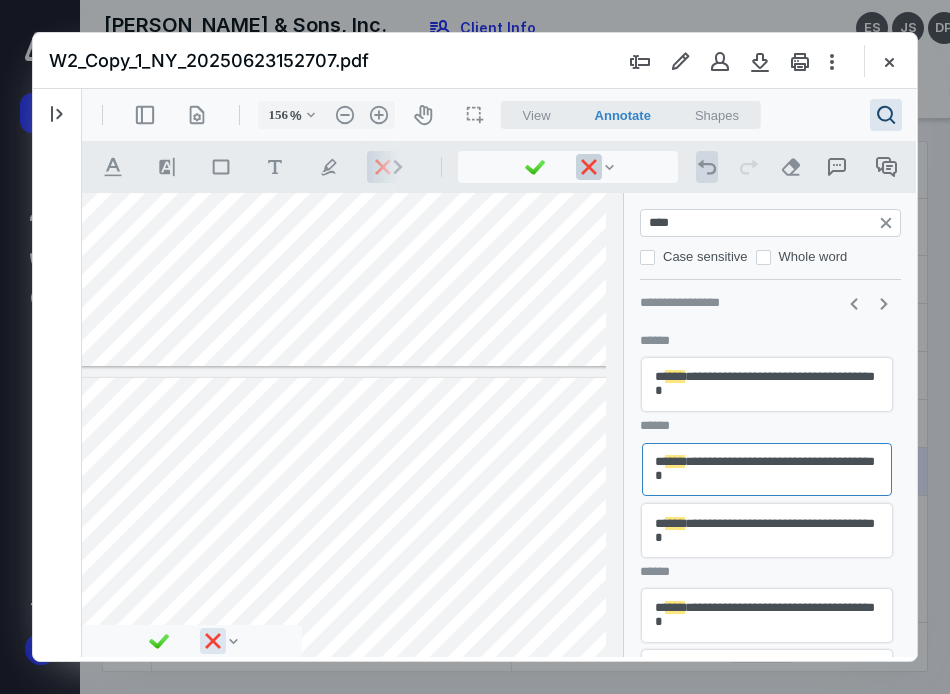 click on ".cls-1{fill:#abb0c4;} icon - operation - undo" at bounding box center (707, 167) 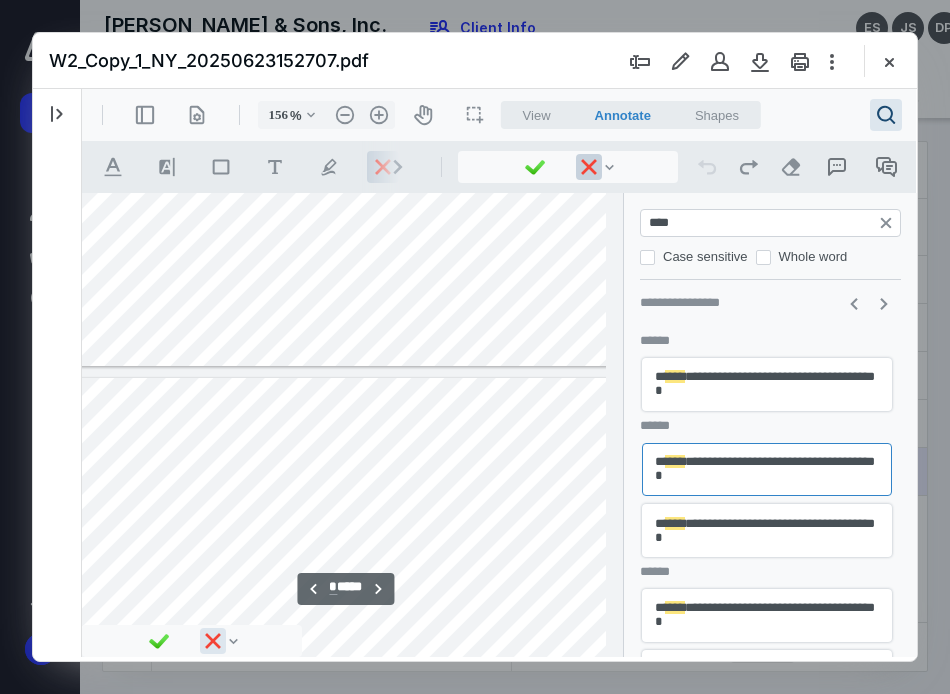 scroll, scrollTop: 1175, scrollLeft: 370, axis: both 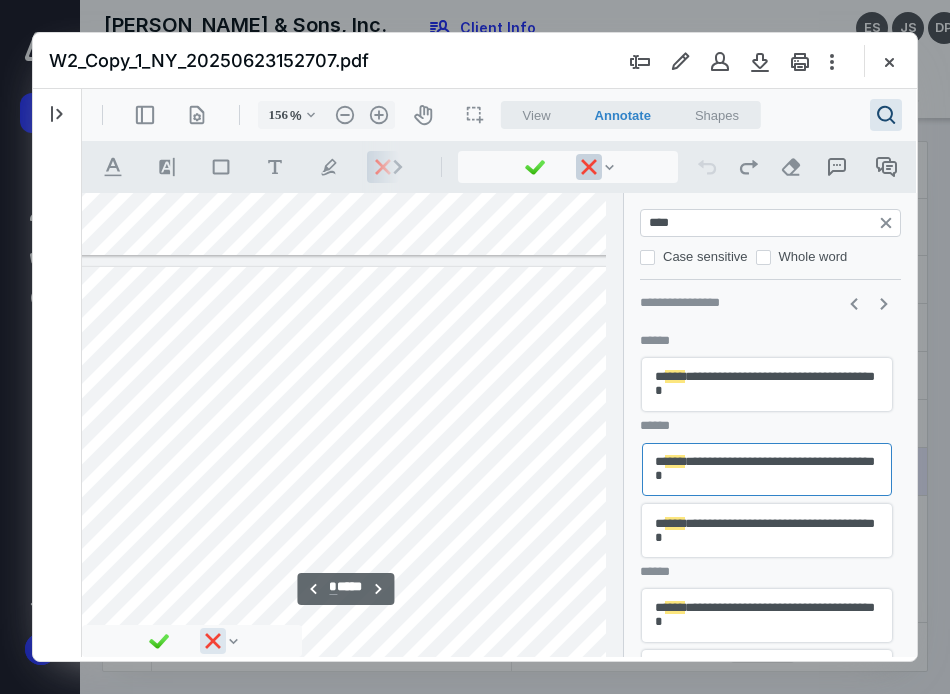 drag, startPoint x: 378, startPoint y: 656, endPoint x: 125, endPoint y: 667, distance: 253.23901 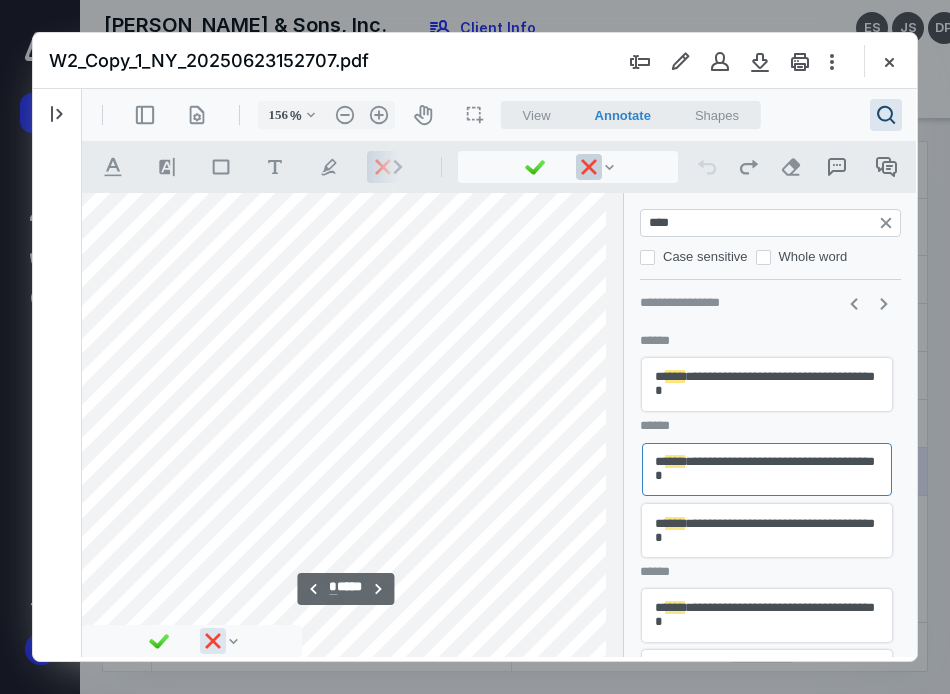 scroll, scrollTop: 1397, scrollLeft: 370, axis: both 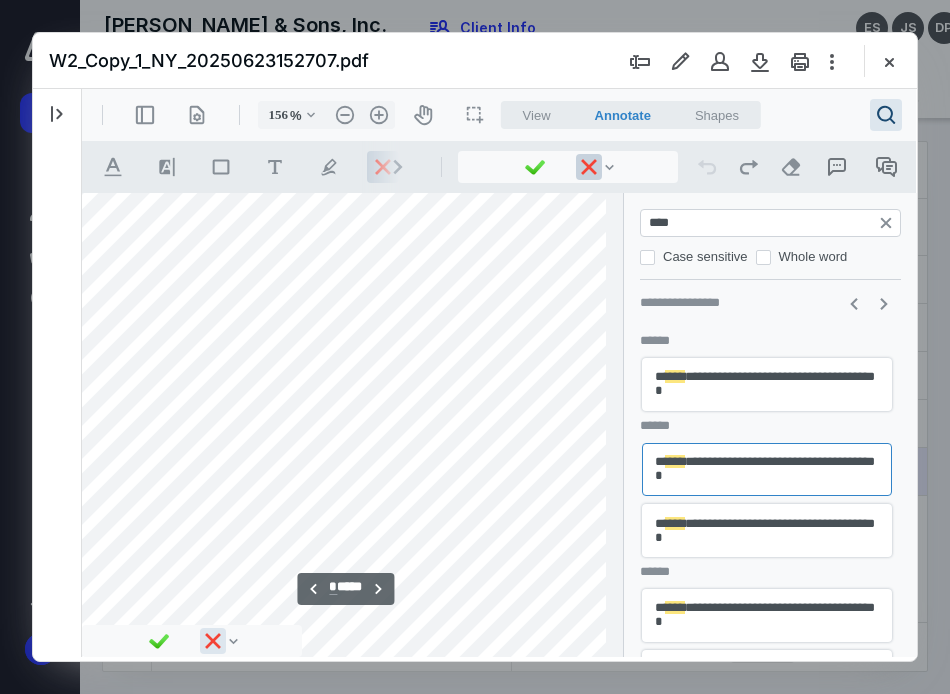 drag, startPoint x: 359, startPoint y: 655, endPoint x: 176, endPoint y: 750, distance: 206.18924 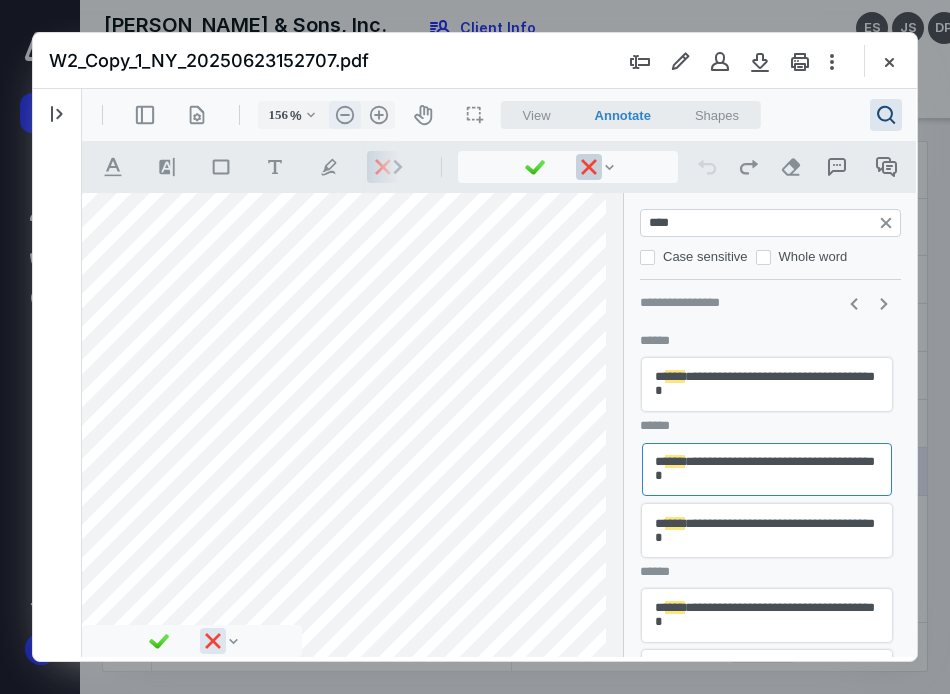 click on ".cls-1{fill:#abb0c4;} icon - header - zoom - out - line" at bounding box center (345, 115) 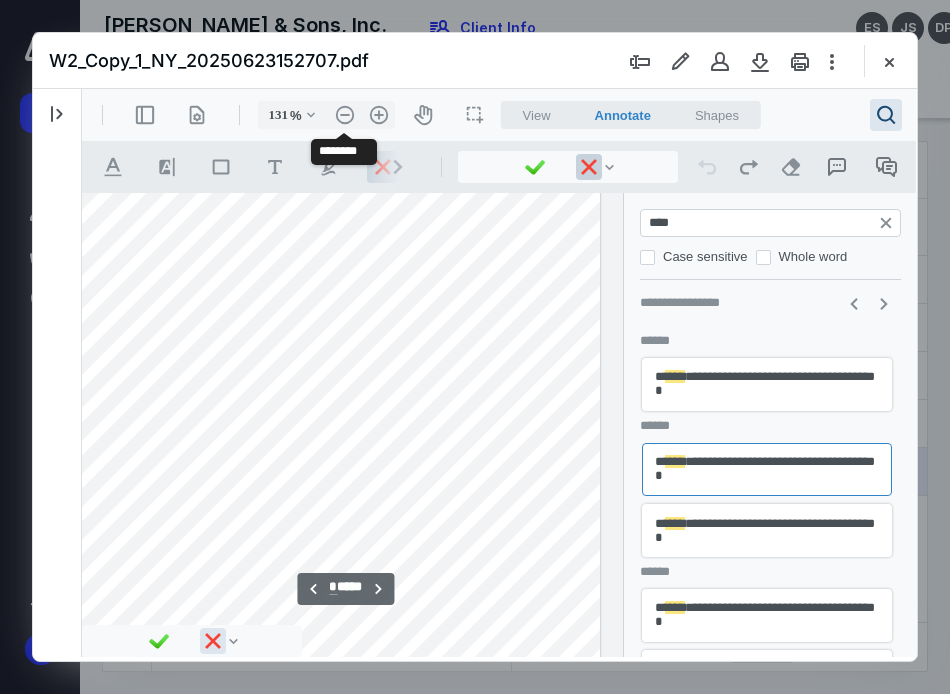 scroll, scrollTop: 1144, scrollLeft: 243, axis: both 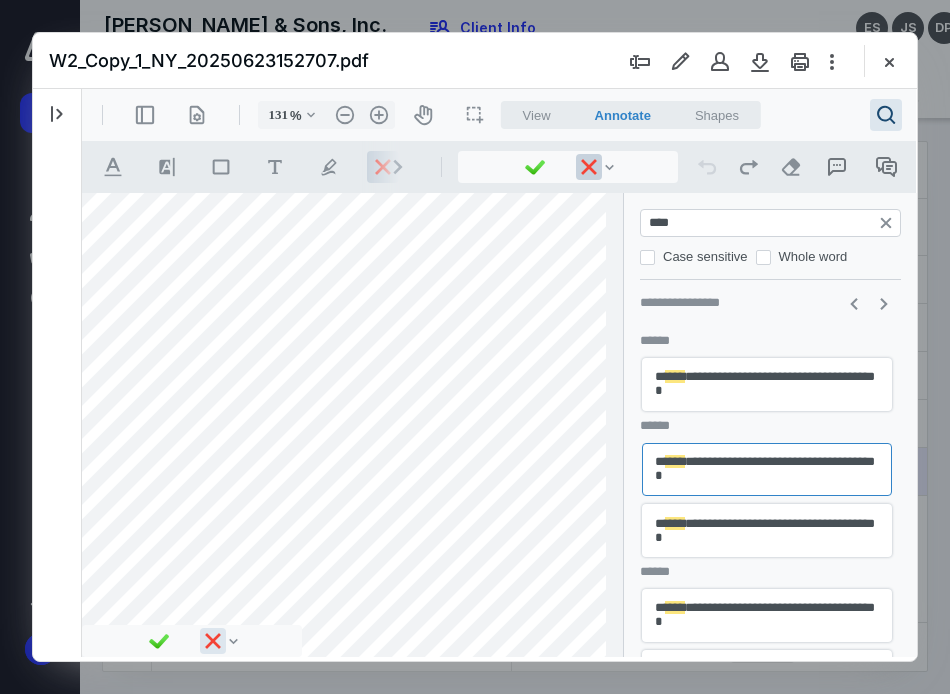 drag, startPoint x: 415, startPoint y: 654, endPoint x: -15, endPoint y: 656, distance: 430.00464 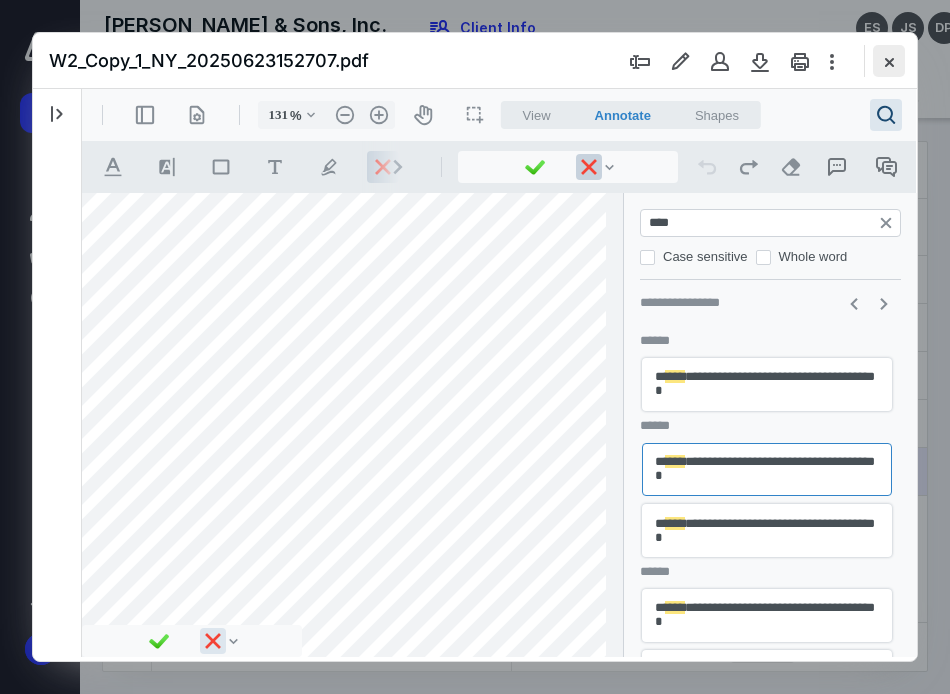 click at bounding box center [889, 61] 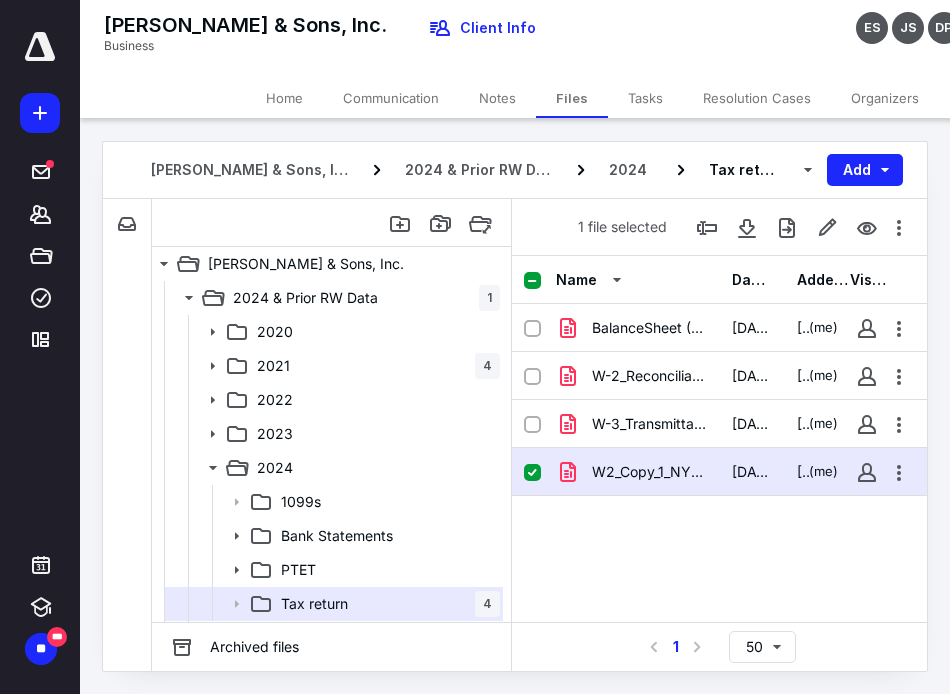 click on "W2_Copy_1_NY_20250623152707.pdf [DATE] [PERSON_NAME]  (me)" at bounding box center (719, 472) 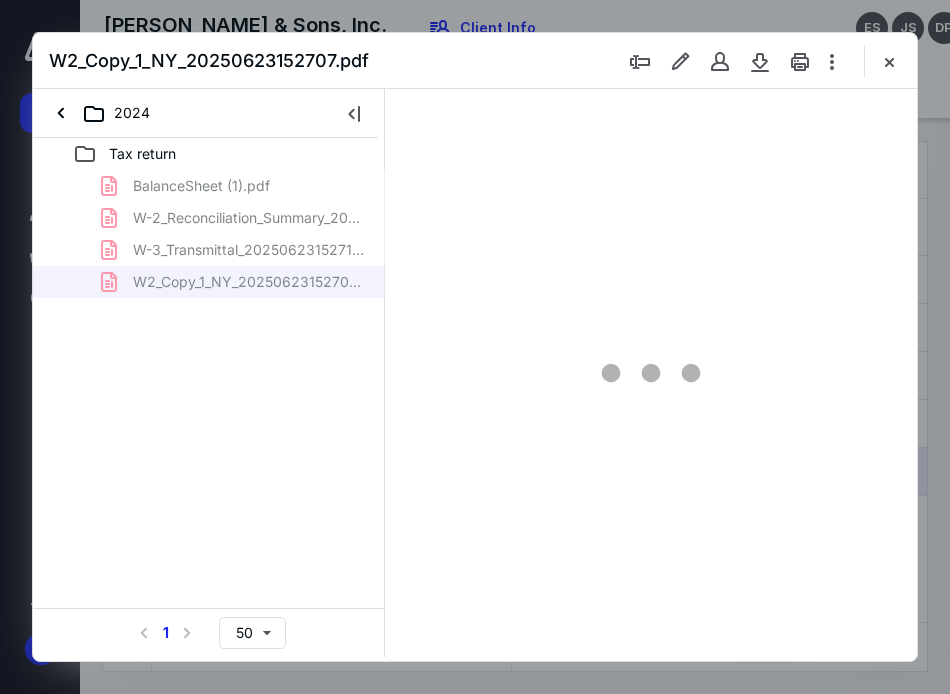 scroll, scrollTop: 0, scrollLeft: 0, axis: both 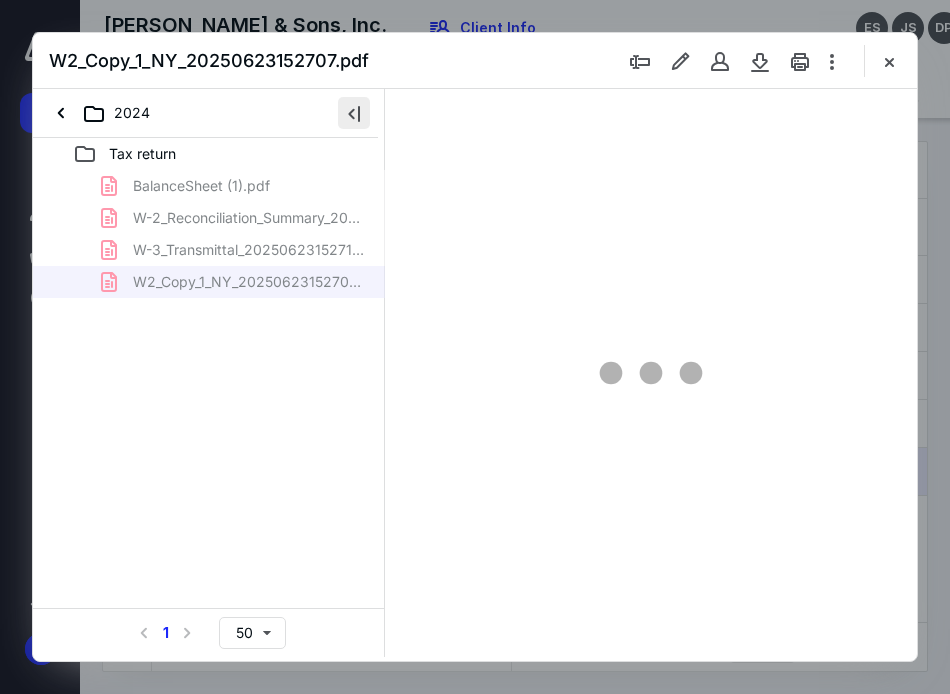 click at bounding box center [354, 113] 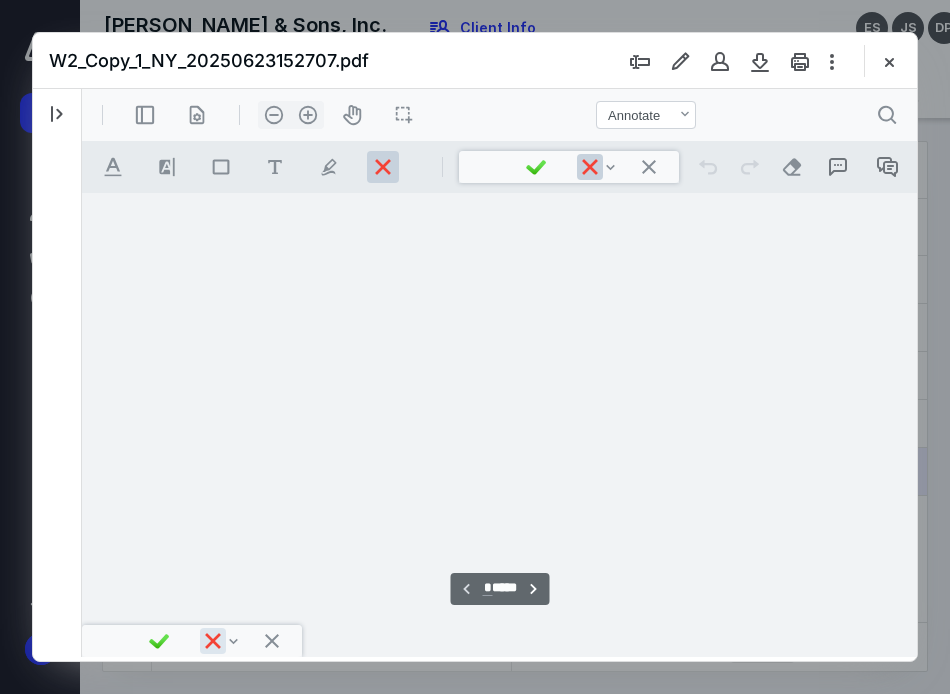 scroll, scrollTop: 105, scrollLeft: 0, axis: vertical 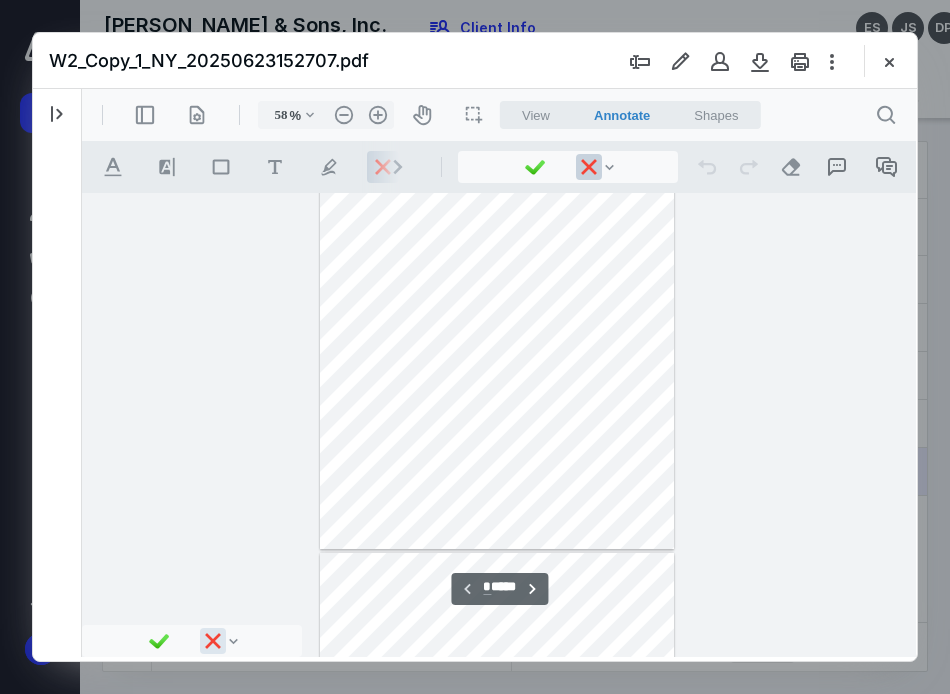 type on "*" 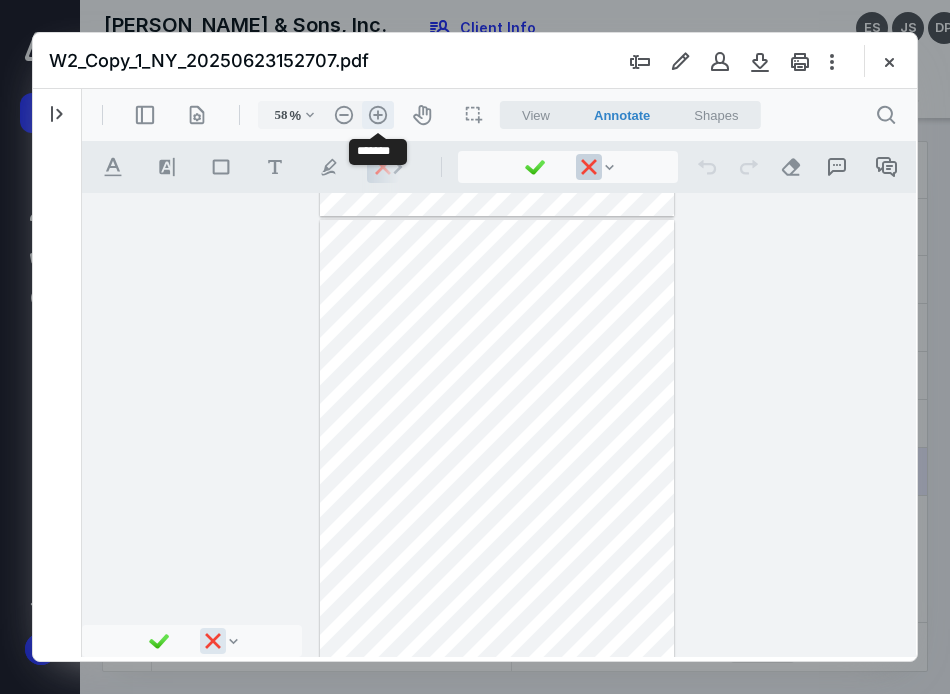 click on ".cls-1{fill:#abb0c4;} icon - header - zoom - in - line" at bounding box center [378, 115] 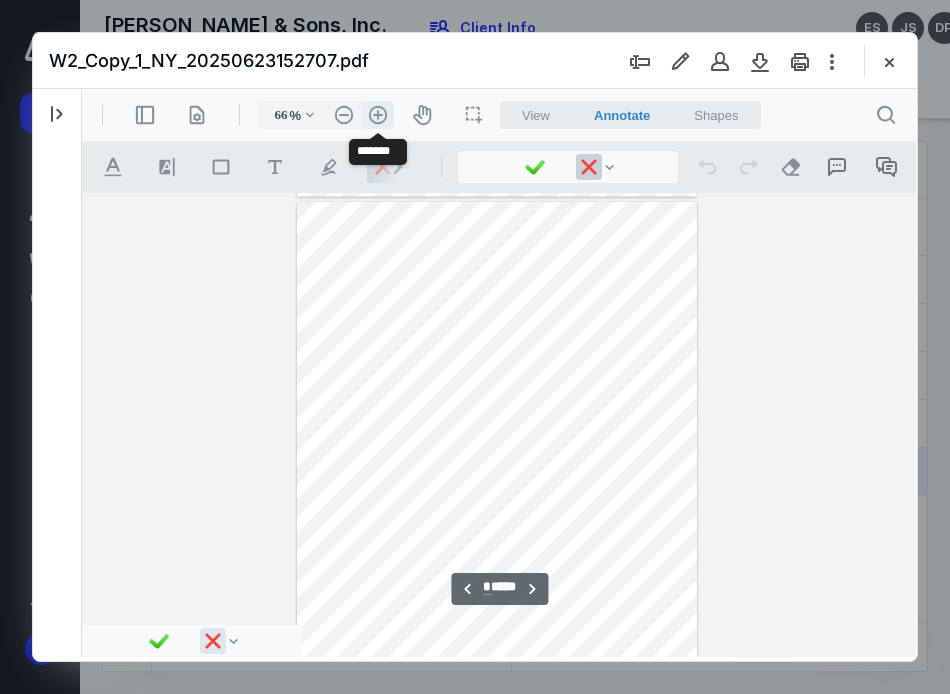 click on ".cls-1{fill:#abb0c4;} icon - header - zoom - in - line" at bounding box center (378, 115) 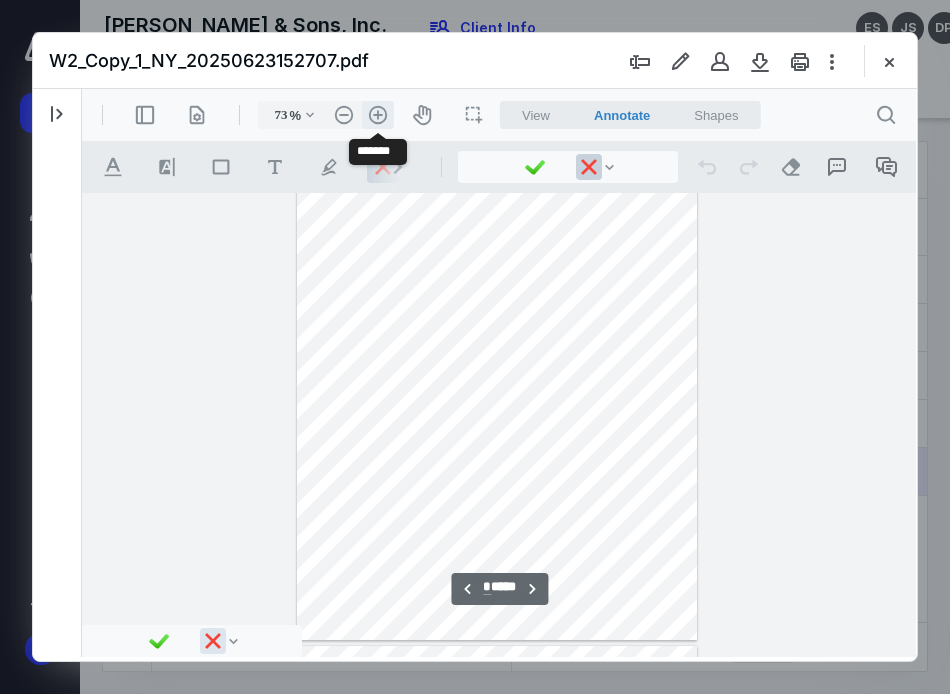 click on ".cls-1{fill:#abb0c4;} icon - header - zoom - in - line" at bounding box center (378, 115) 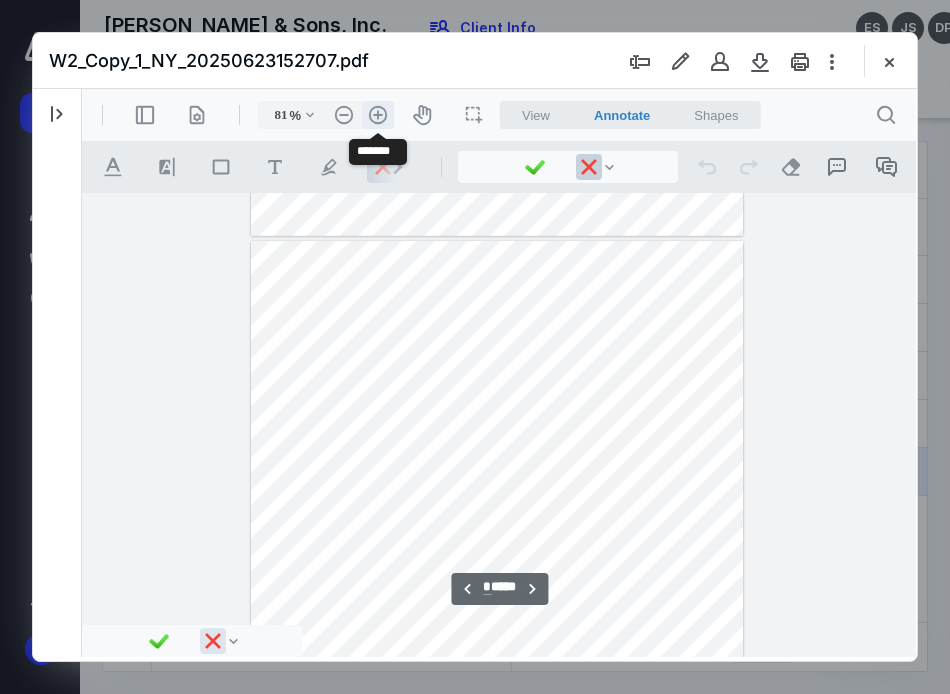 scroll, scrollTop: 678, scrollLeft: 0, axis: vertical 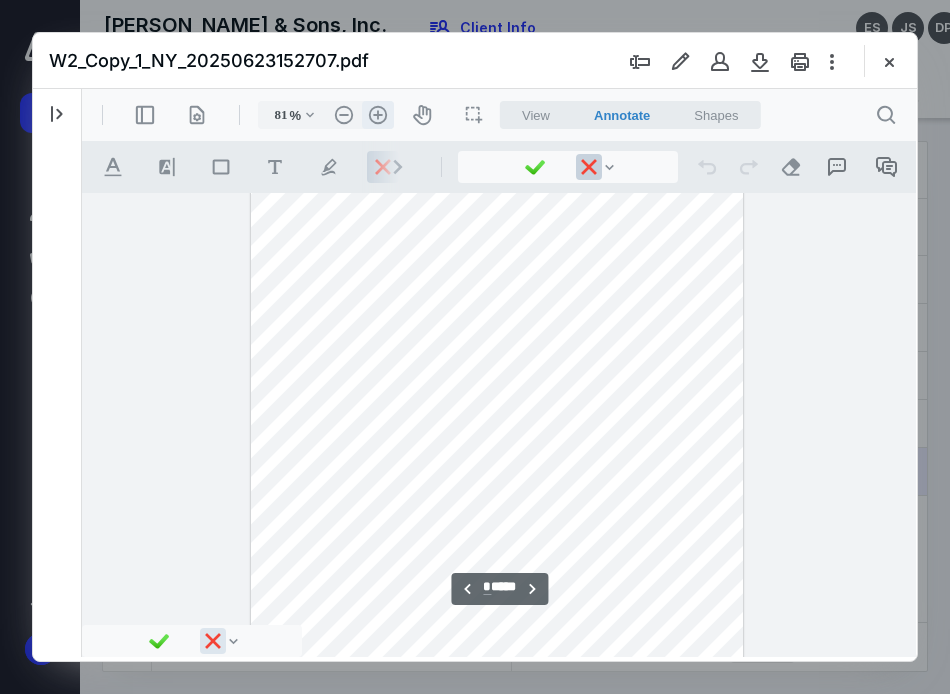 click on ".cls-1{fill:#abb0c4;} icon - header - zoom - in - line" at bounding box center [378, 115] 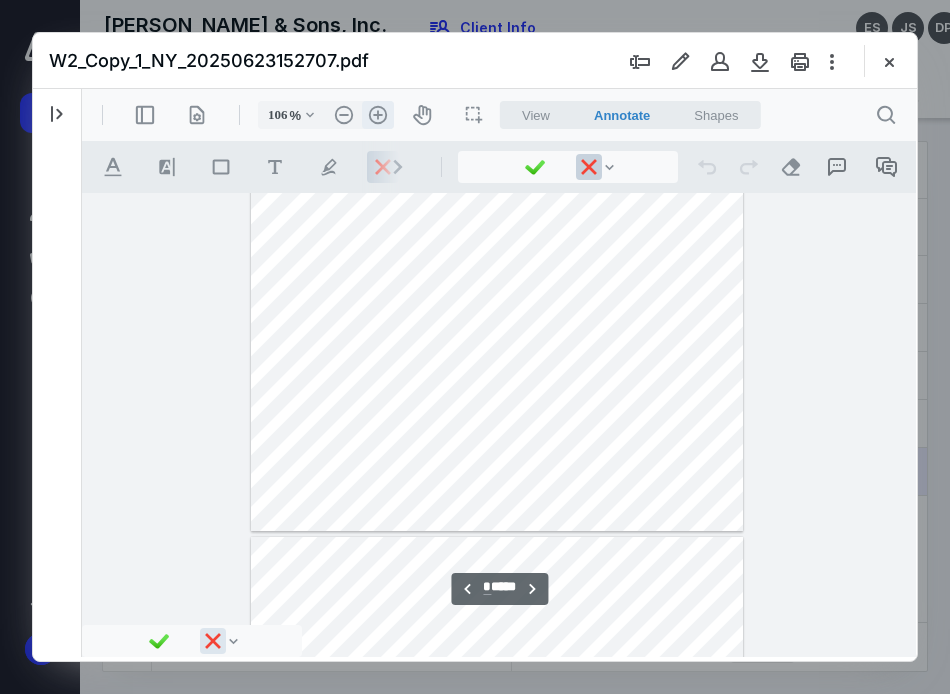 click on ".cls-1{fill:#abb0c4;} icon - header - zoom - in - line" at bounding box center [378, 115] 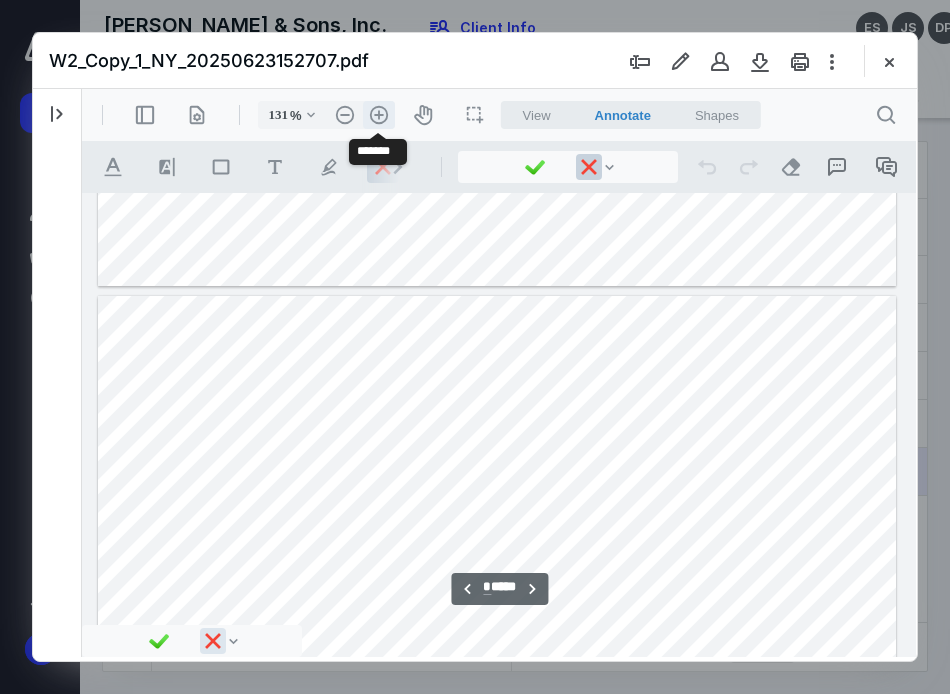scroll, scrollTop: 1212, scrollLeft: 0, axis: vertical 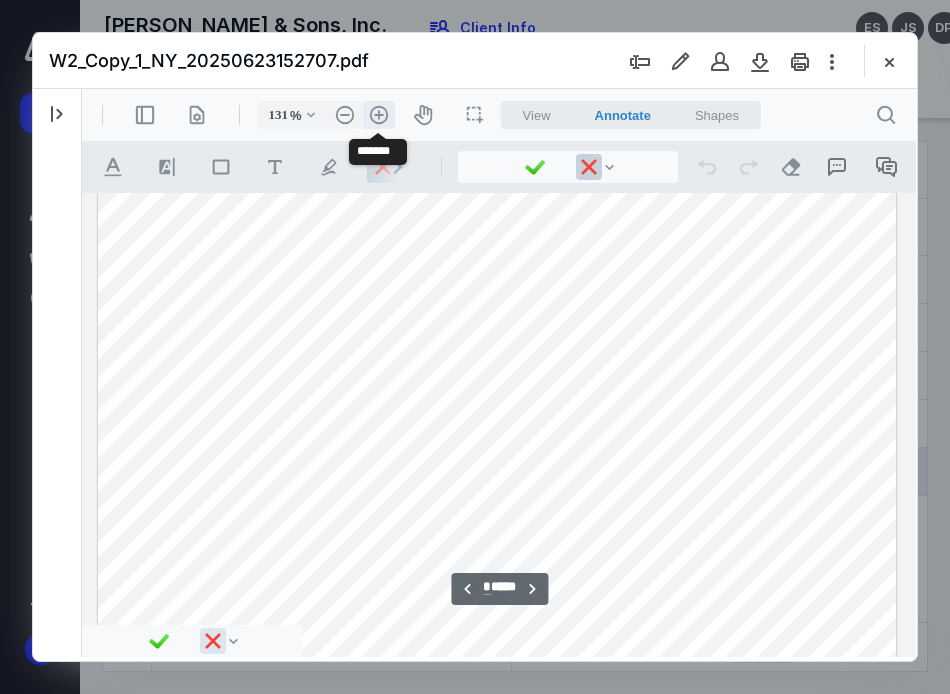 click on ".cls-1{fill:#abb0c4;} icon - header - zoom - in - line" at bounding box center (379, 115) 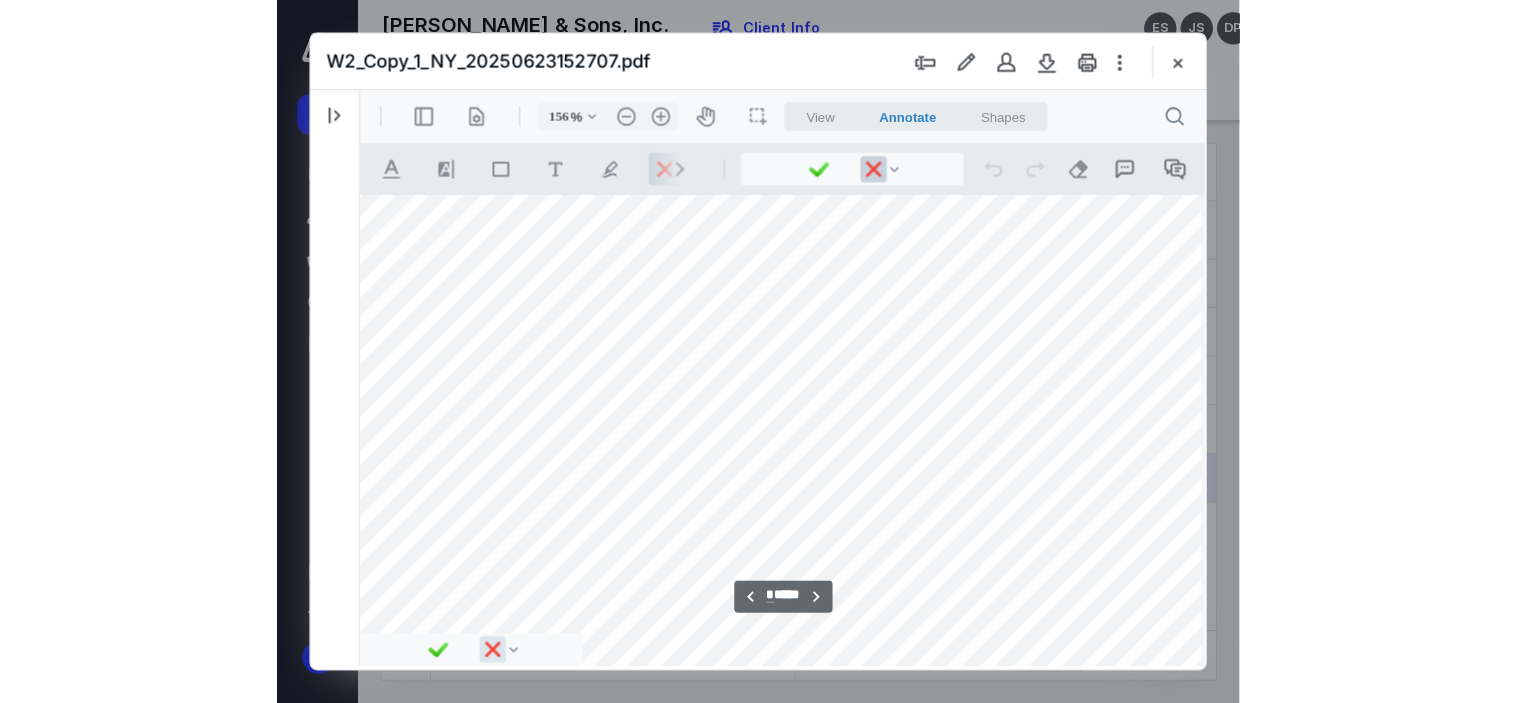 scroll, scrollTop: 9478, scrollLeft: 70, axis: both 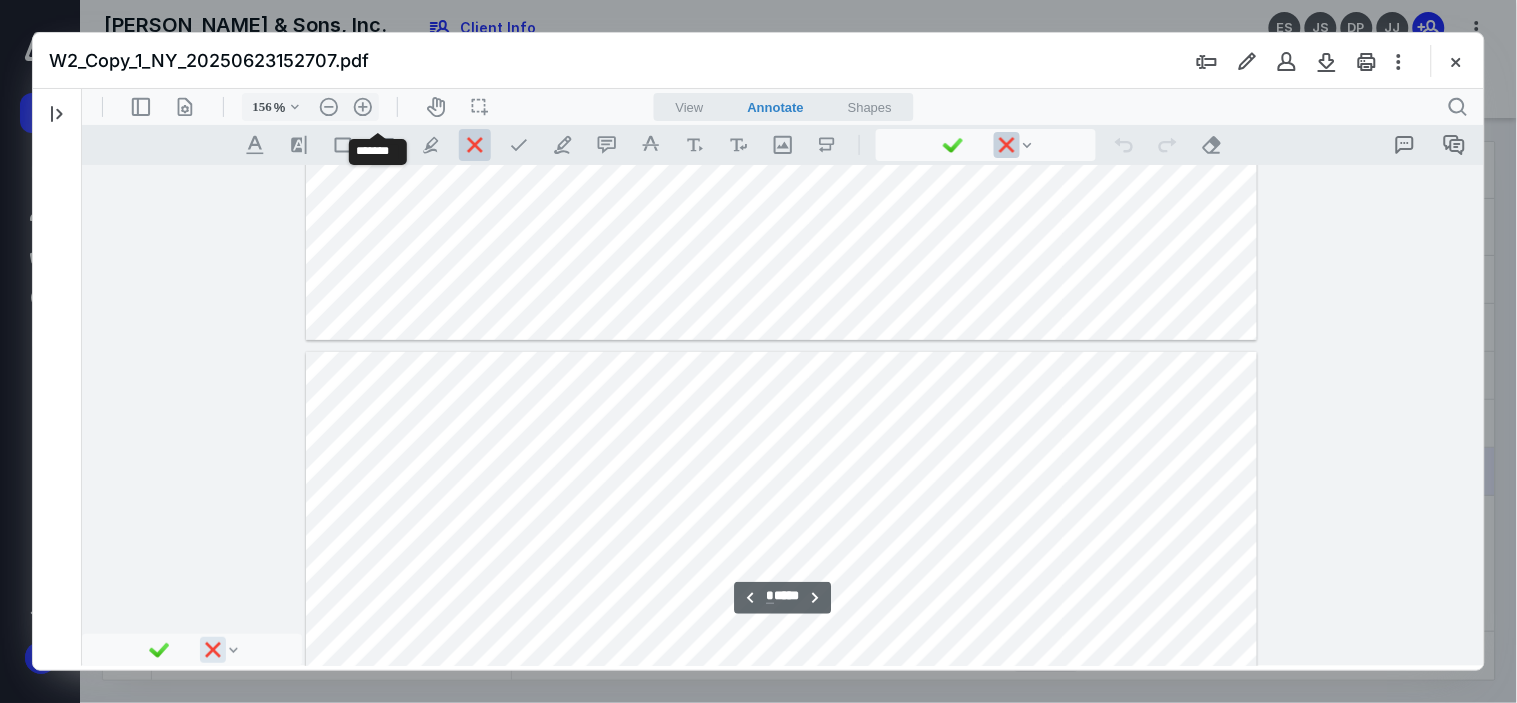 type on "*" 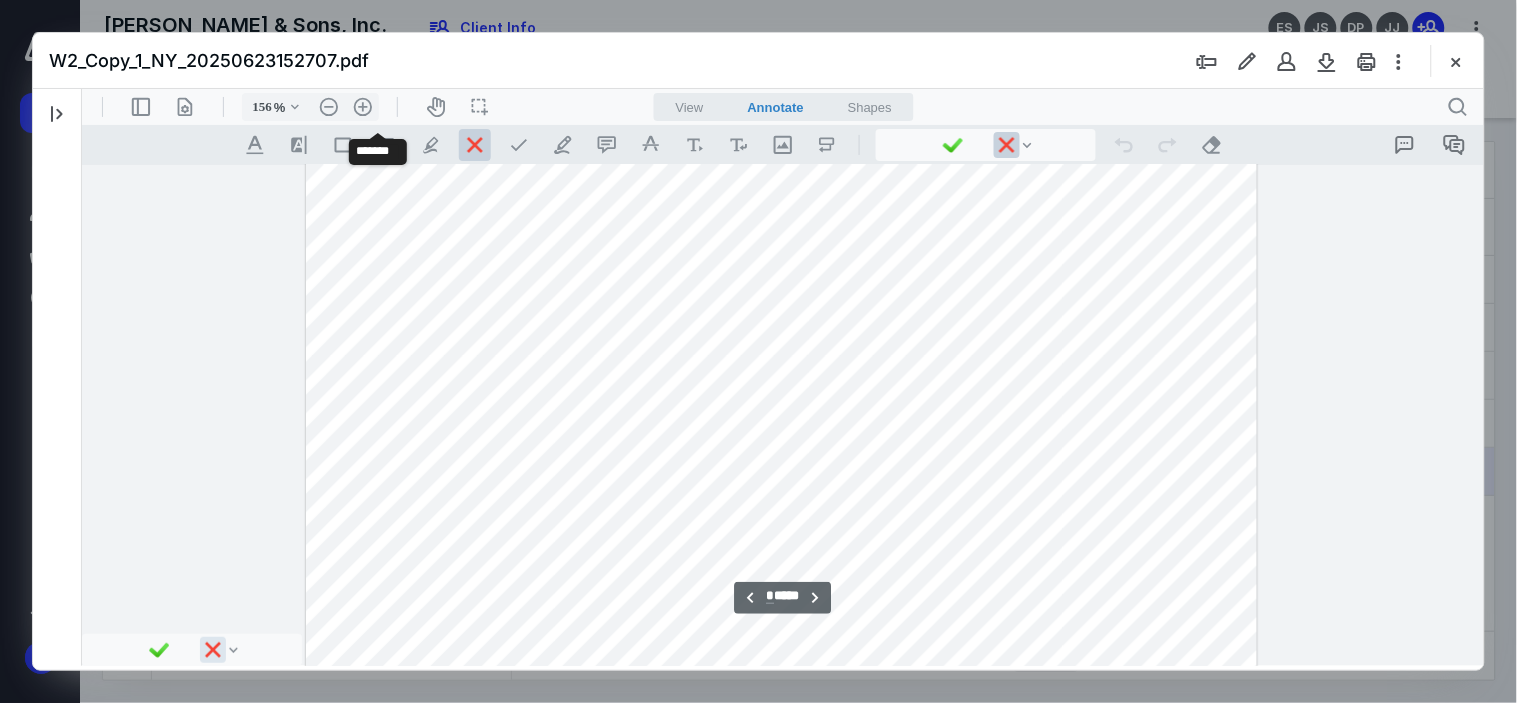scroll, scrollTop: 5034, scrollLeft: 0, axis: vertical 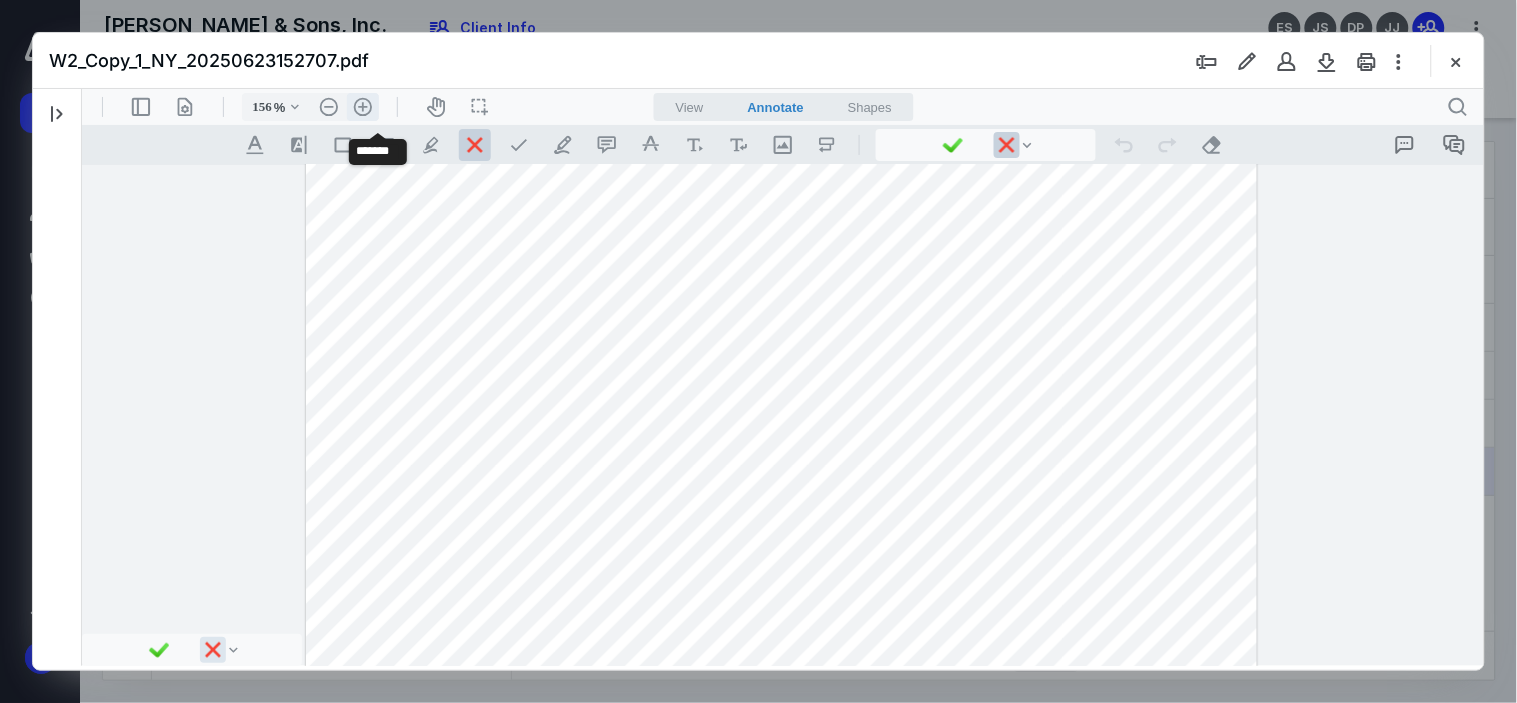 click on ".cls-1{fill:#abb0c4;} icon - header - zoom - in - line" at bounding box center (362, 106) 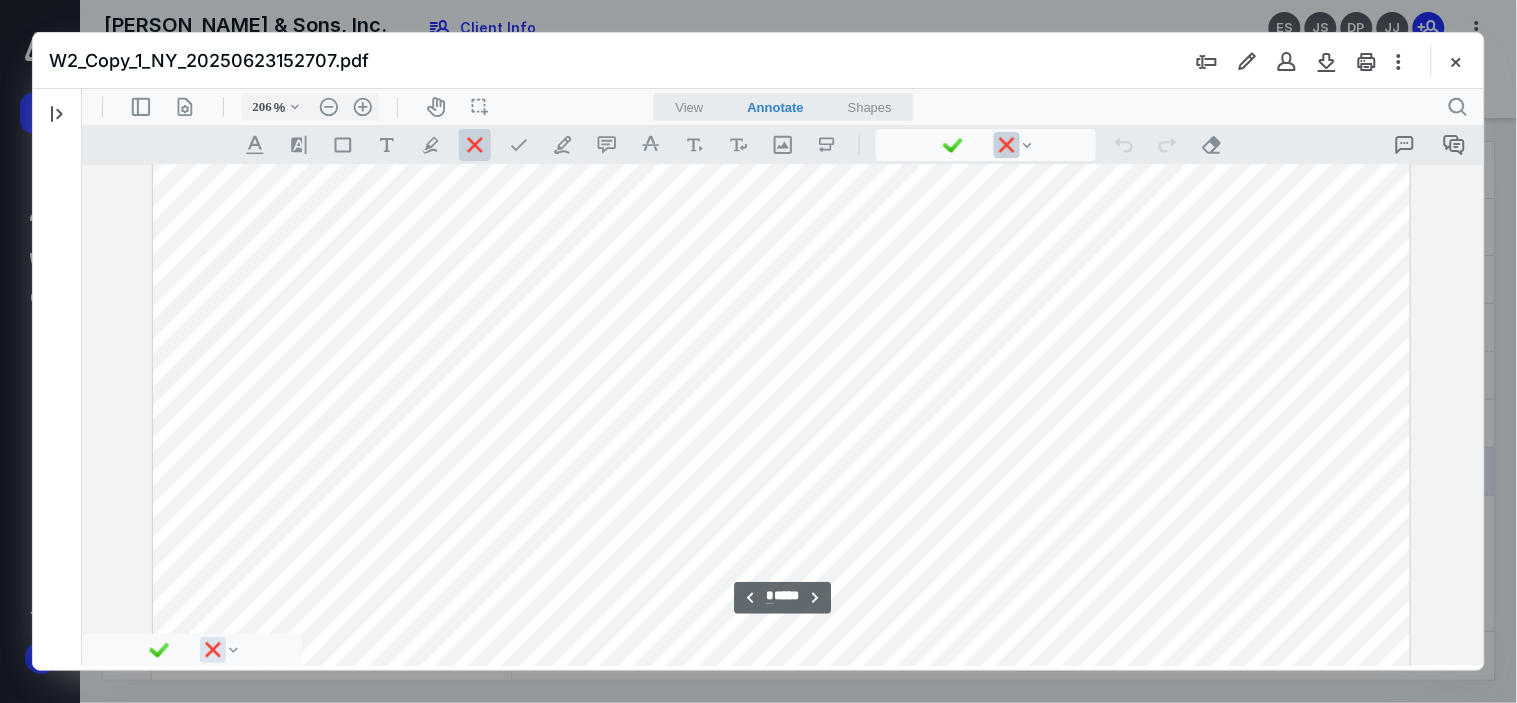 scroll, scrollTop: 10721, scrollLeft: 0, axis: vertical 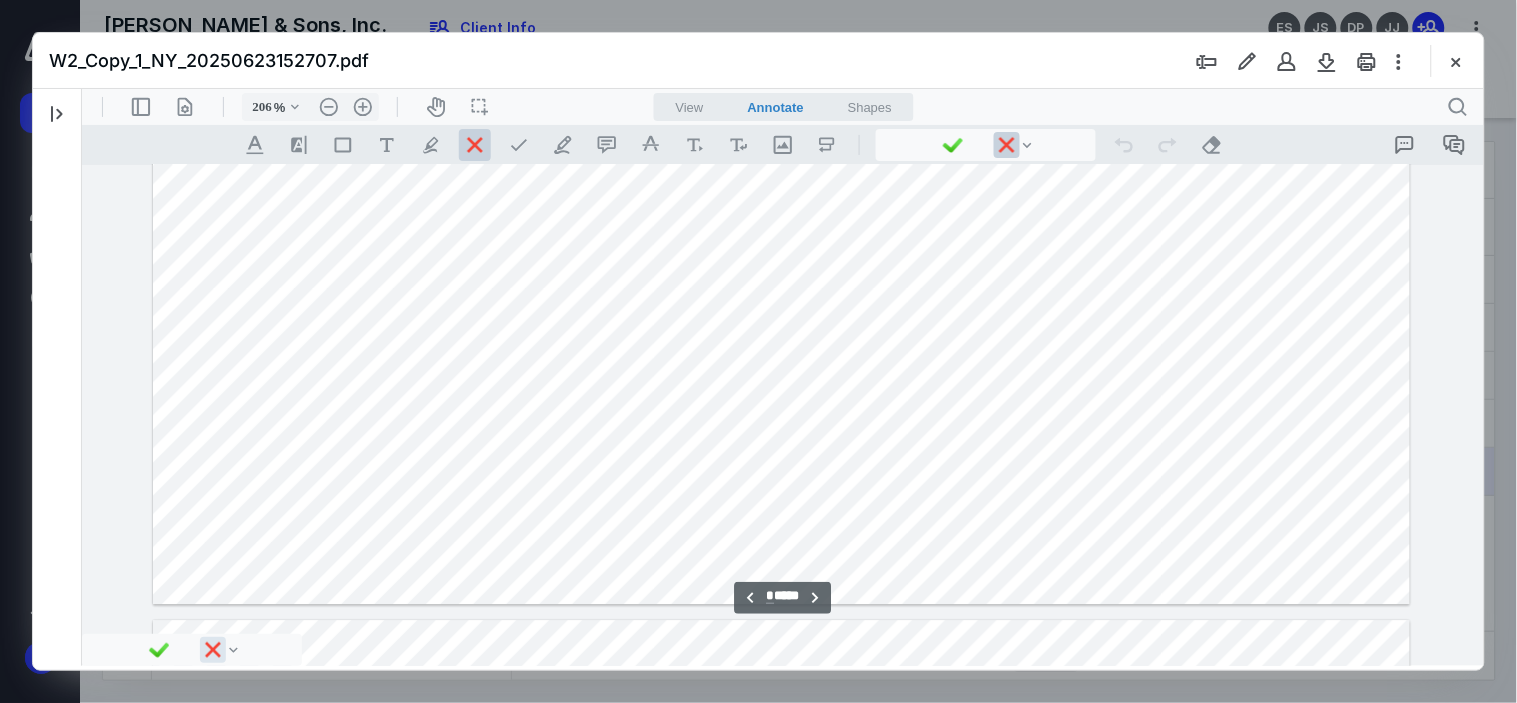 type on "*" 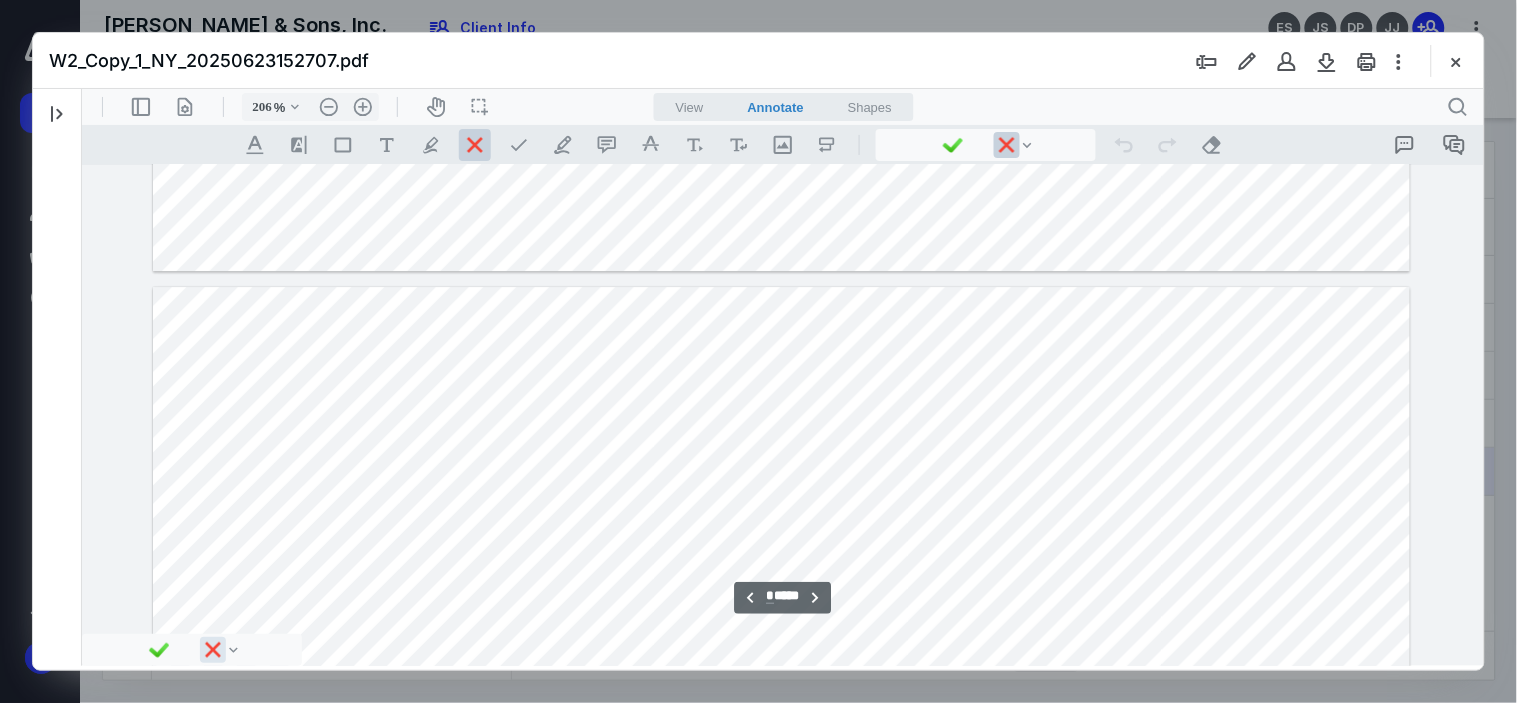 scroll, scrollTop: 11610, scrollLeft: 0, axis: vertical 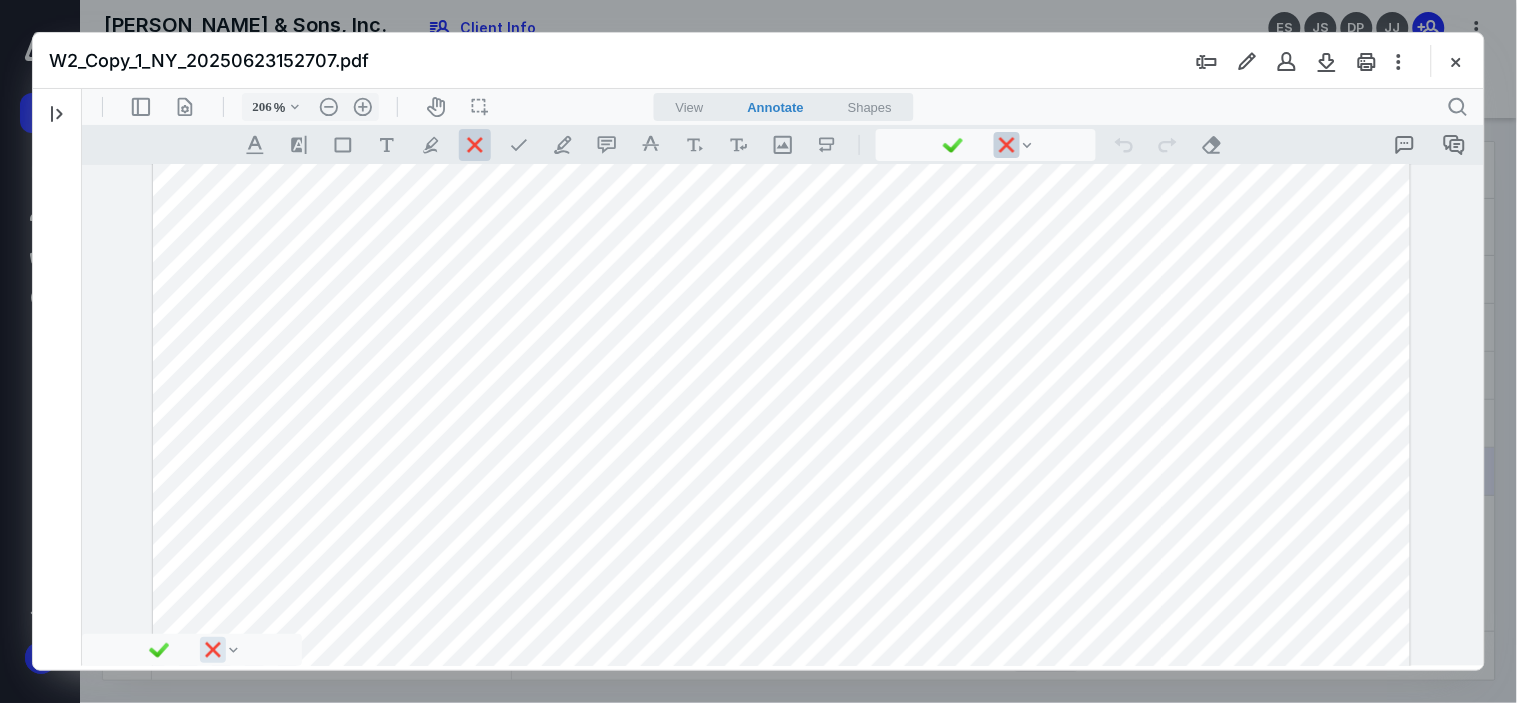 drag, startPoint x: 1451, startPoint y: 61, endPoint x: 1134, endPoint y: 102, distance: 319.6404 